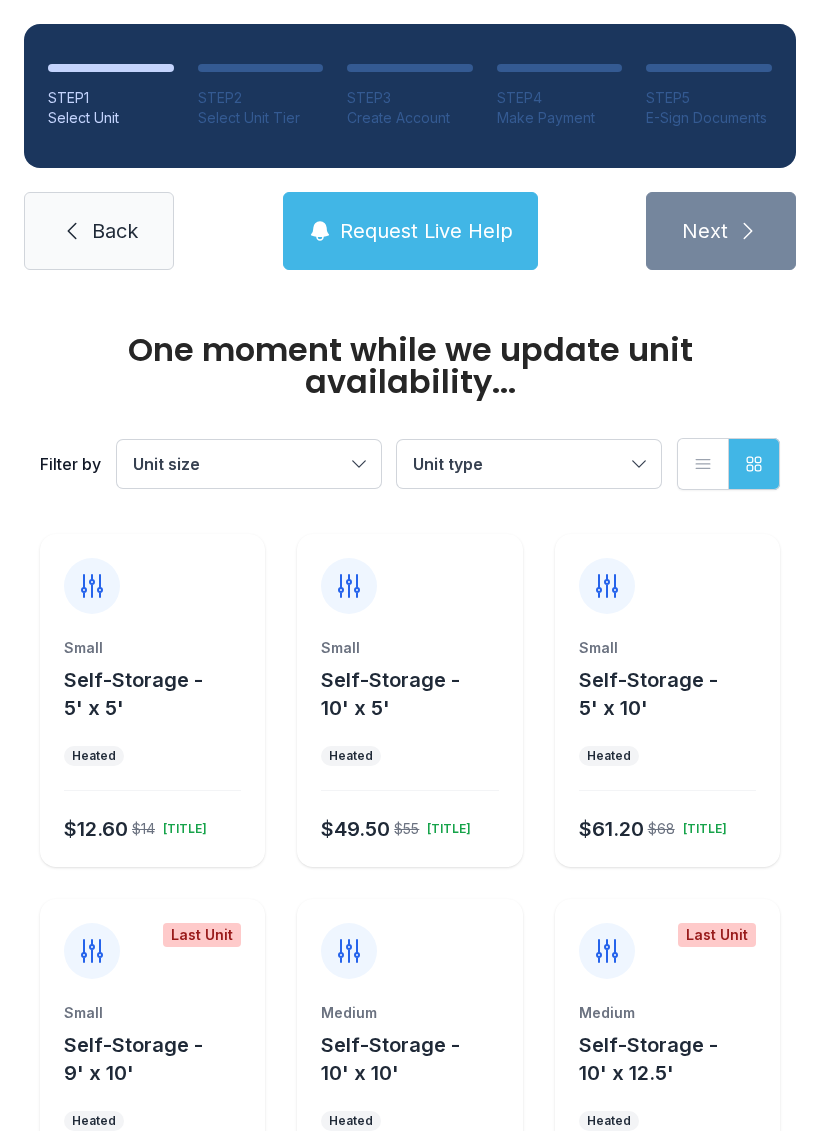 scroll, scrollTop: 0, scrollLeft: 0, axis: both 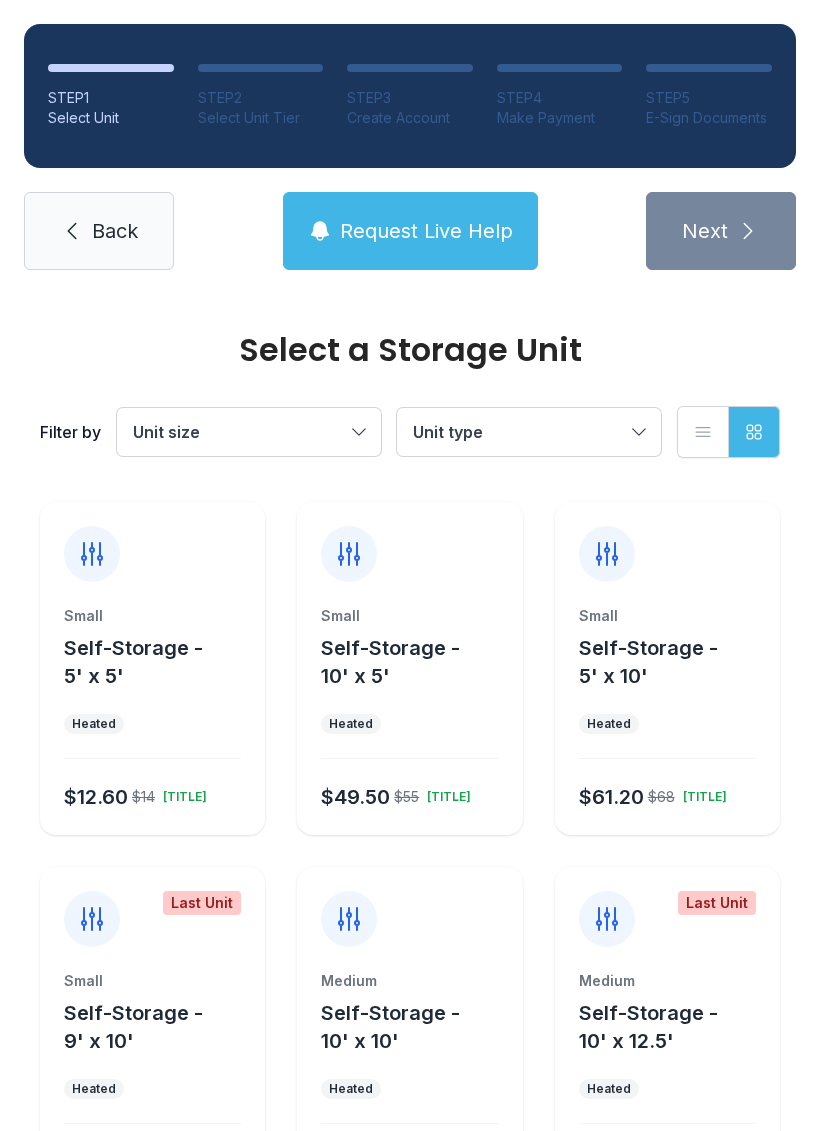 click on "Self-Storage - 5' x 5'" at bounding box center [133, 662] 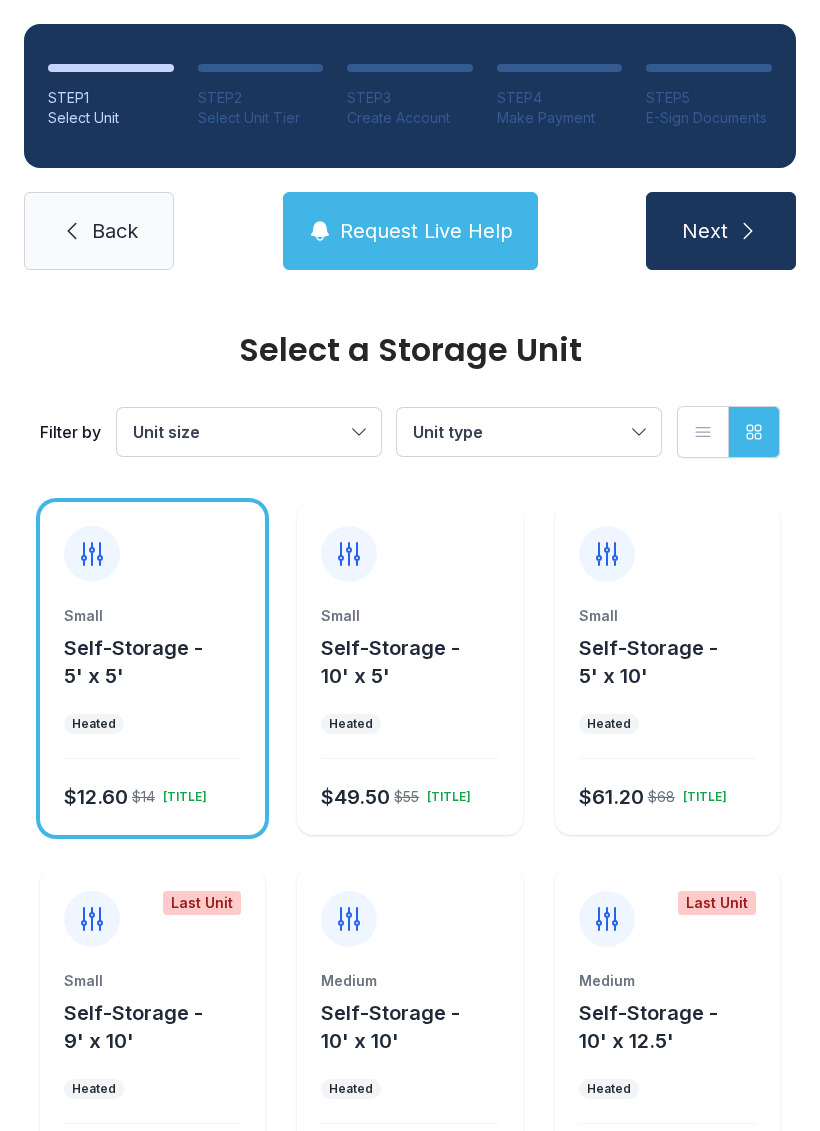 click on "Next" at bounding box center (721, 231) 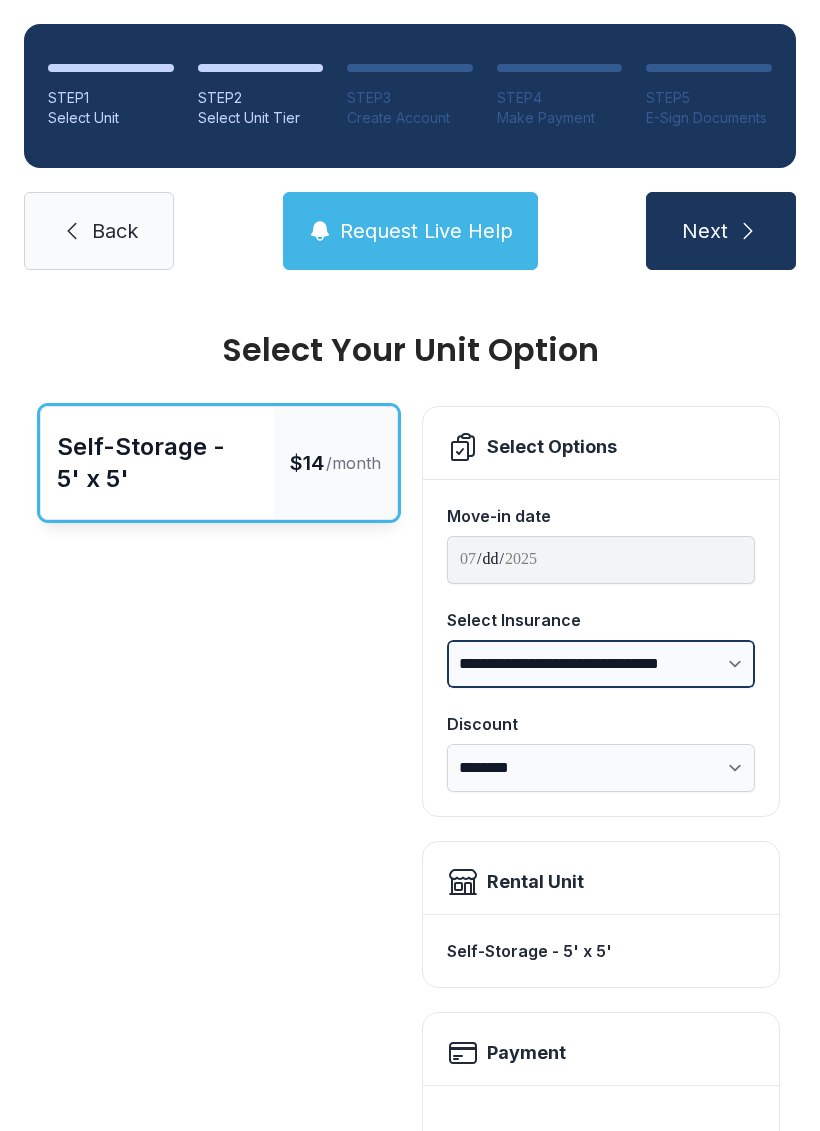 click on "**********" at bounding box center (601, 664) 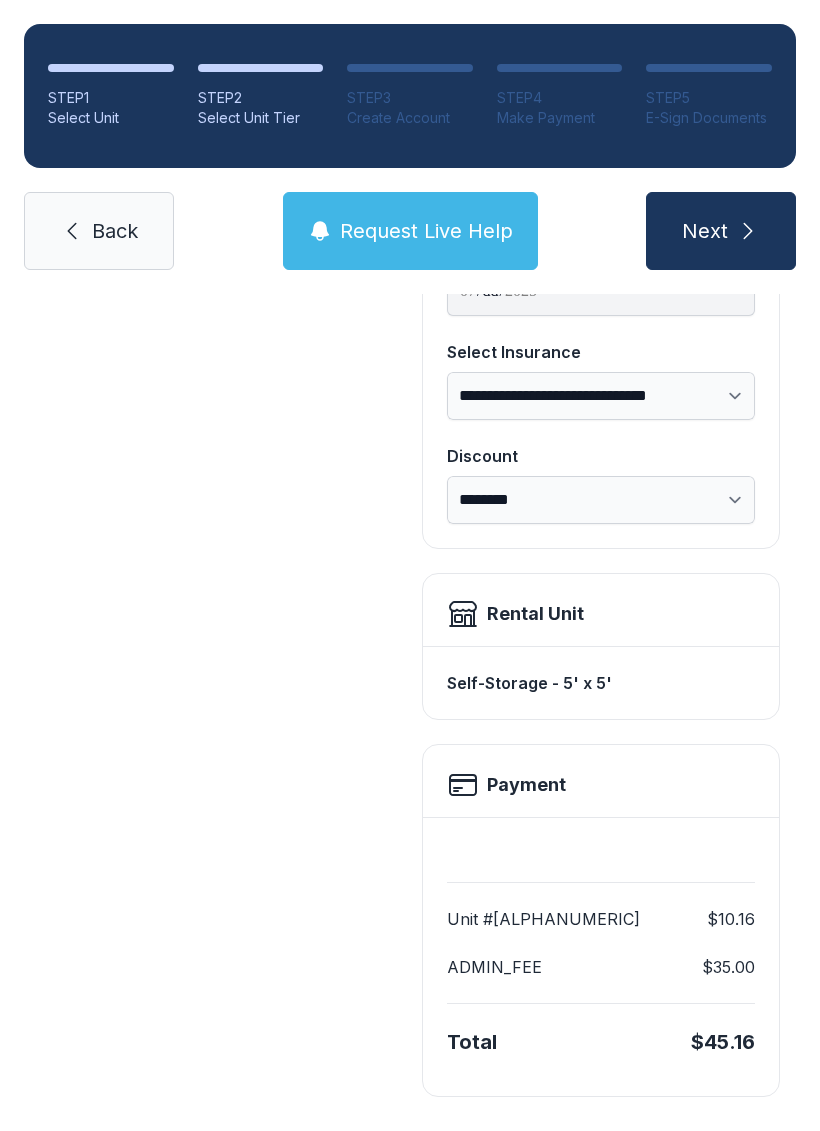 scroll, scrollTop: 265, scrollLeft: 0, axis: vertical 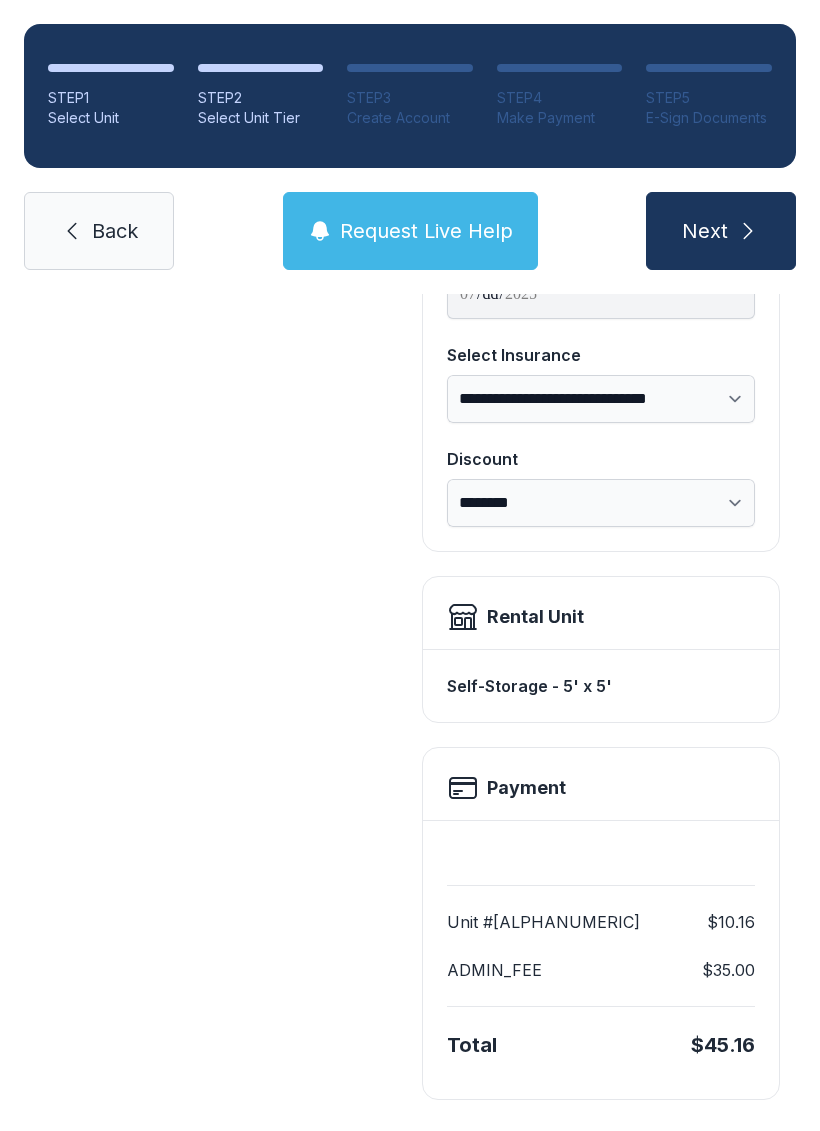 click at bounding box center (748, 231) 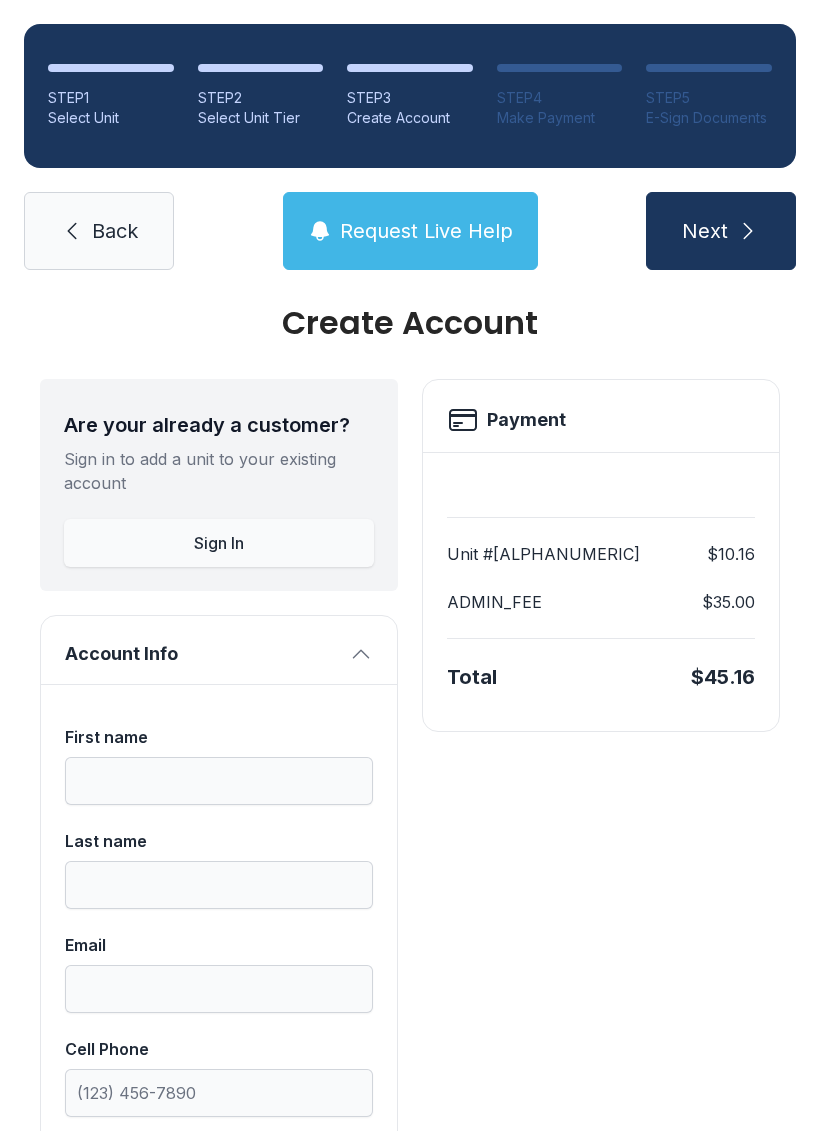 scroll, scrollTop: 30, scrollLeft: 0, axis: vertical 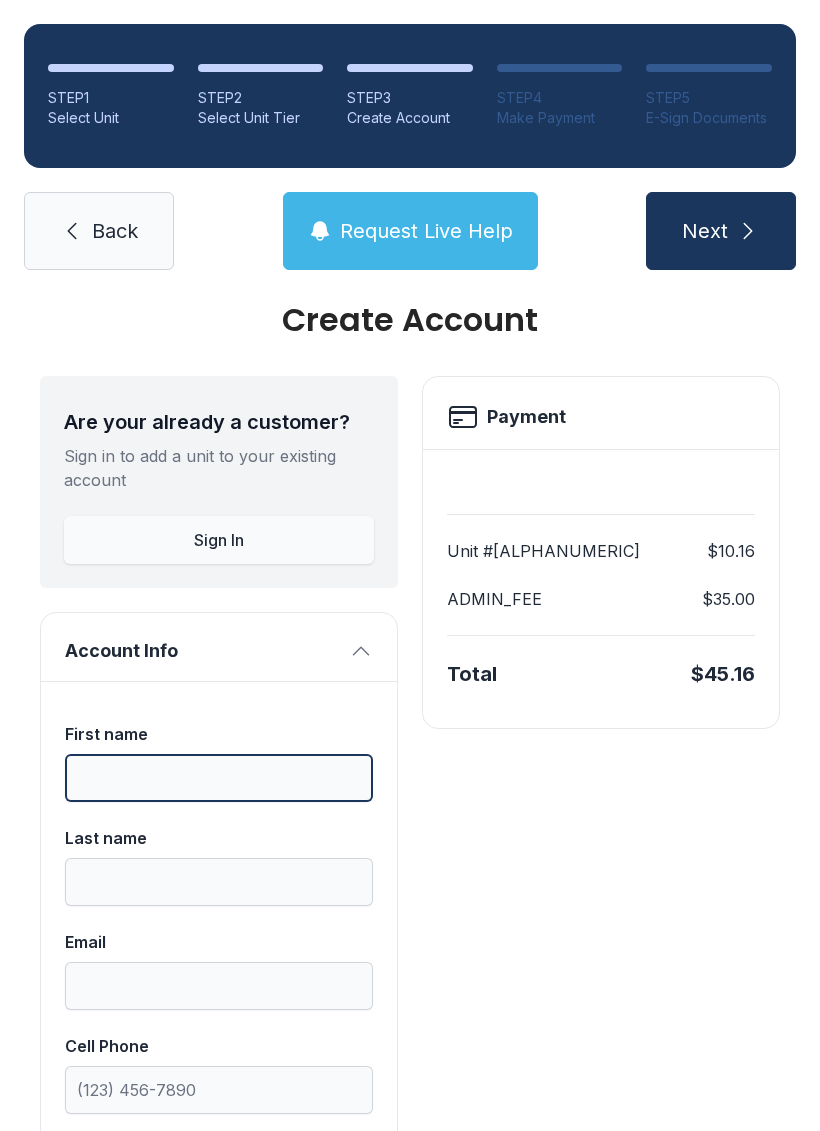 click on "First name" at bounding box center (219, 778) 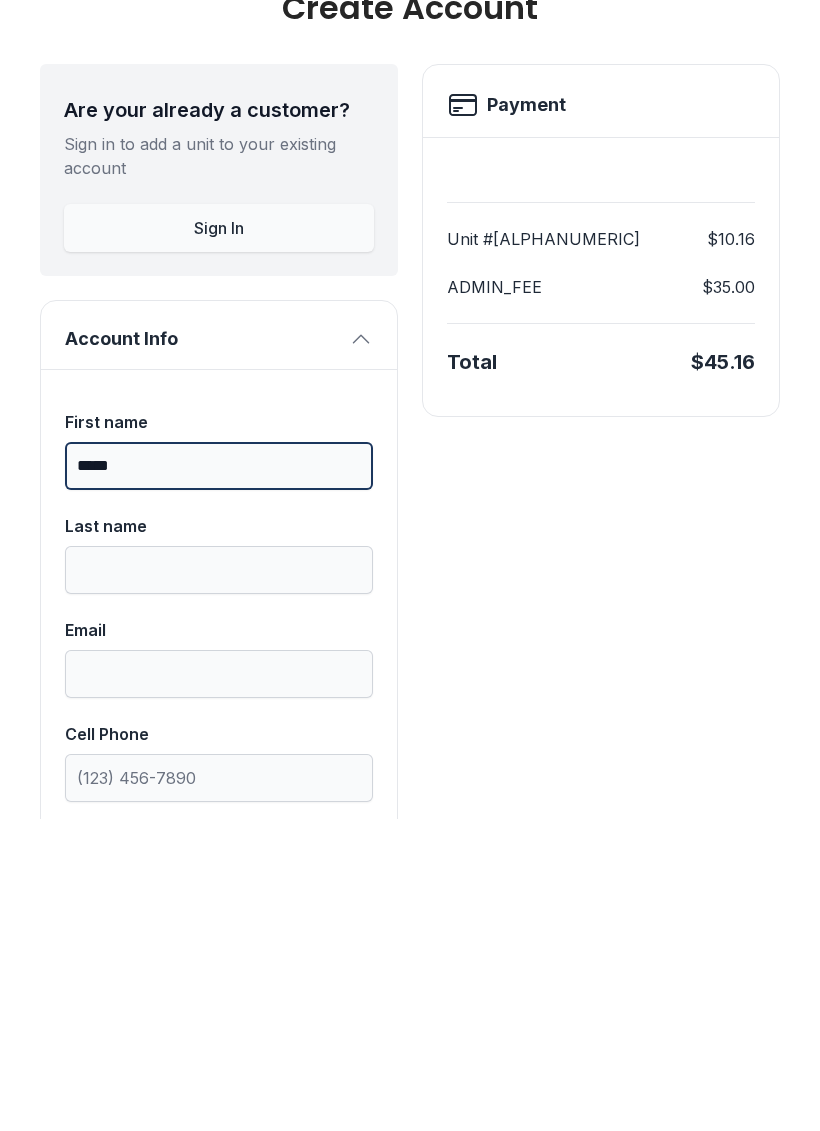 type on "*****" 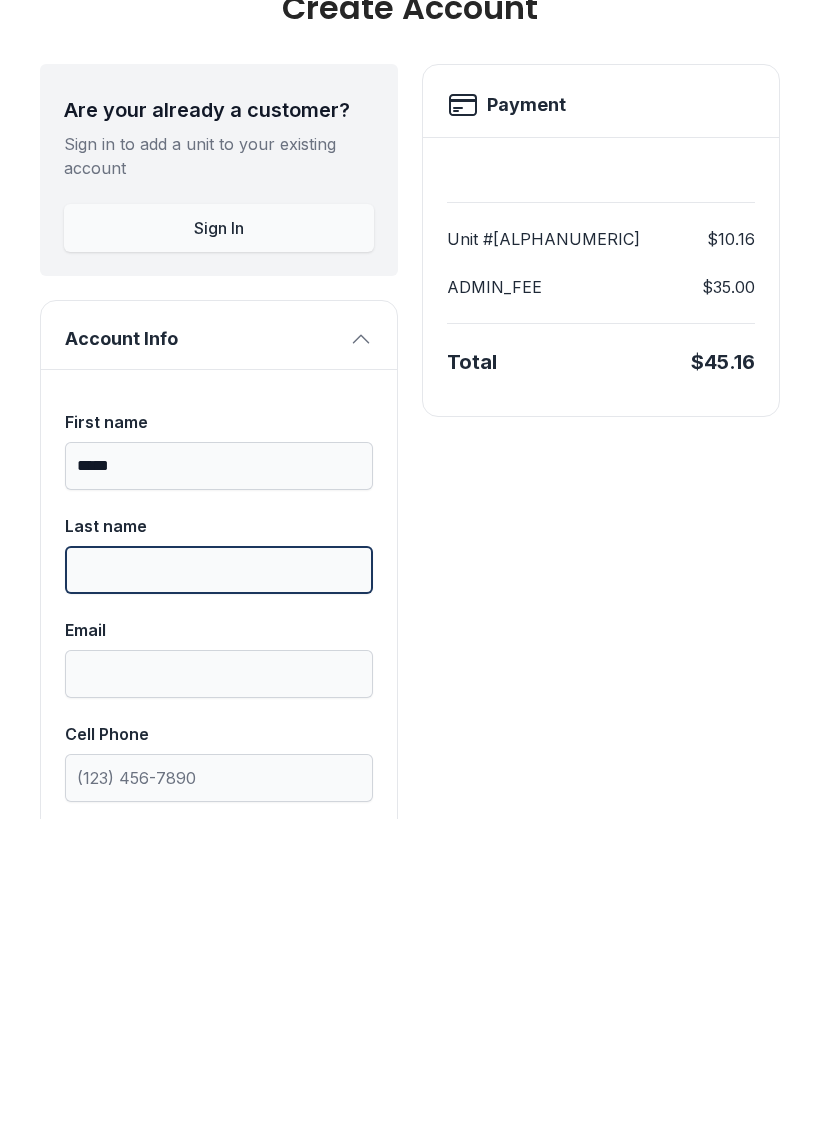 click on "Last name" at bounding box center (219, 882) 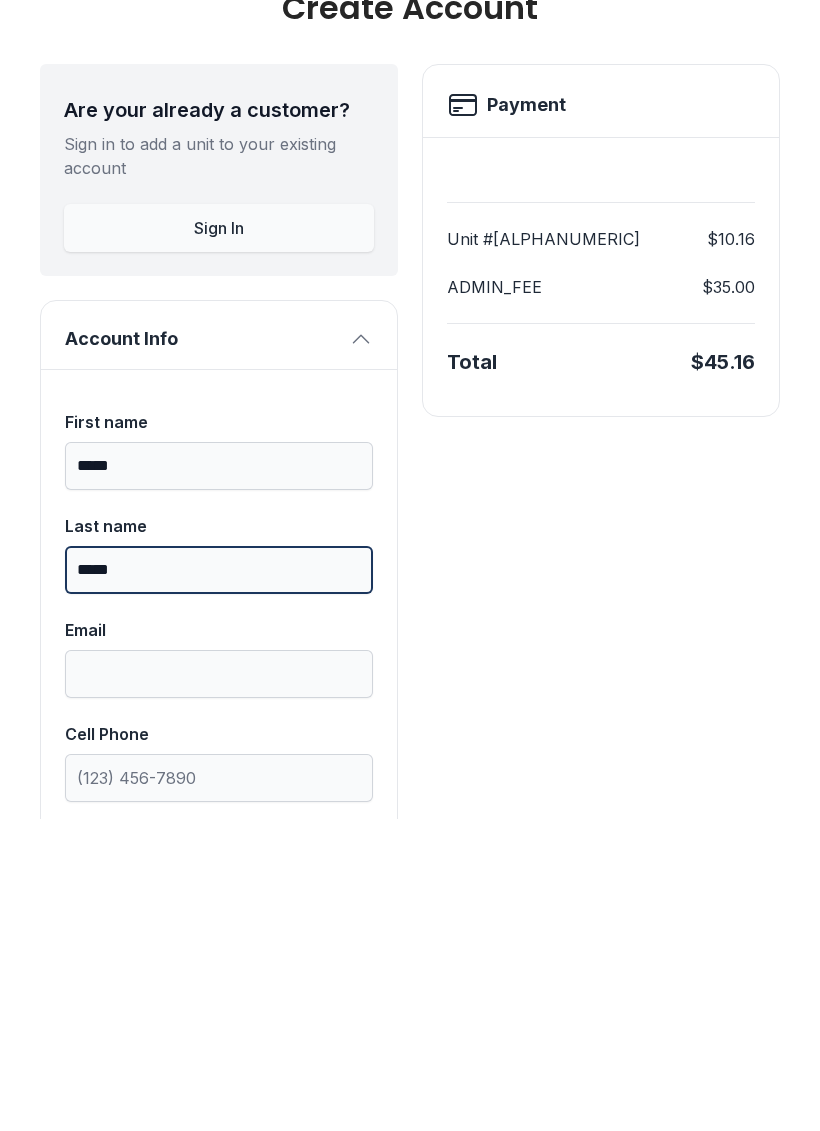 type on "*****" 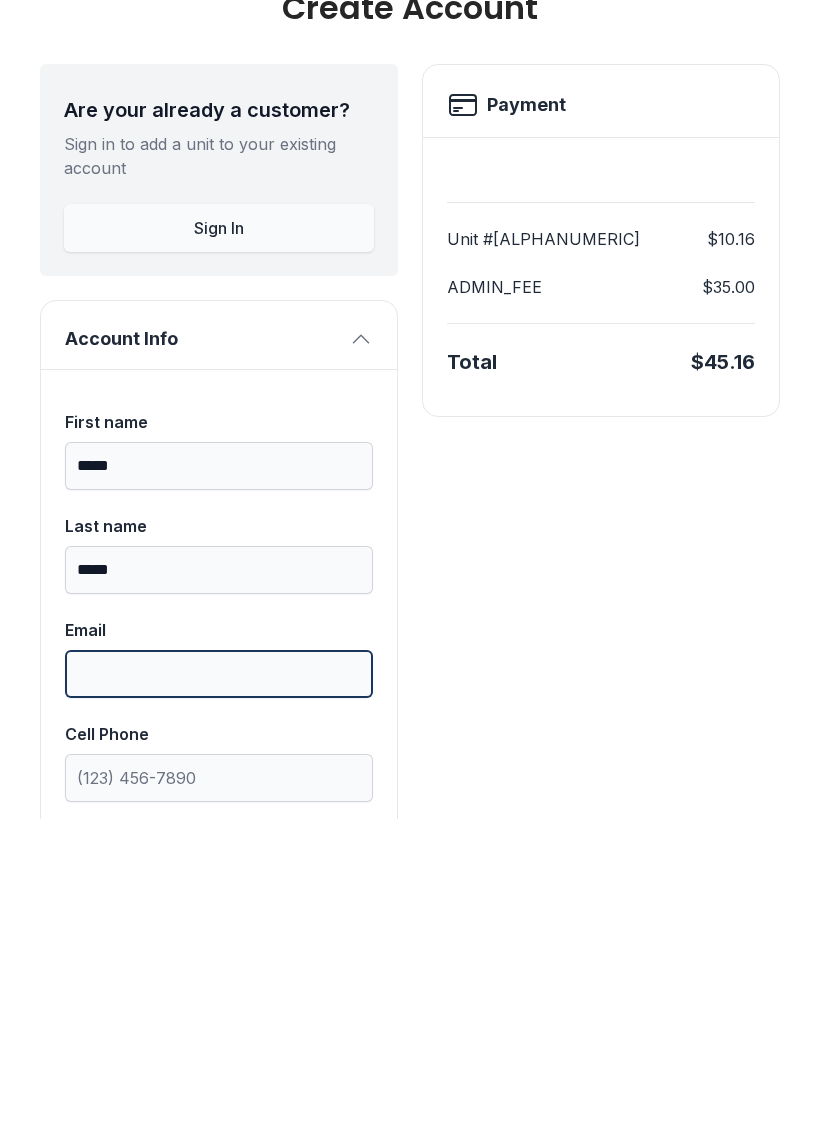 click on "Email" at bounding box center (219, 986) 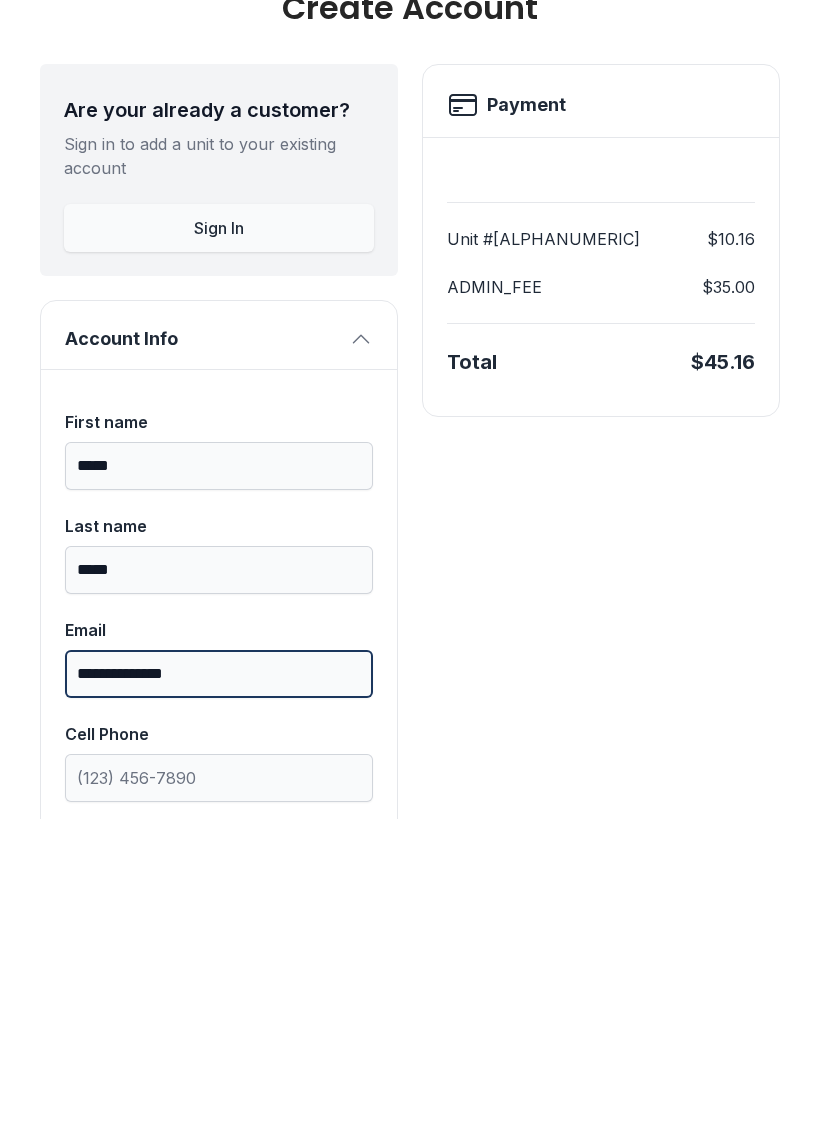 type on "**********" 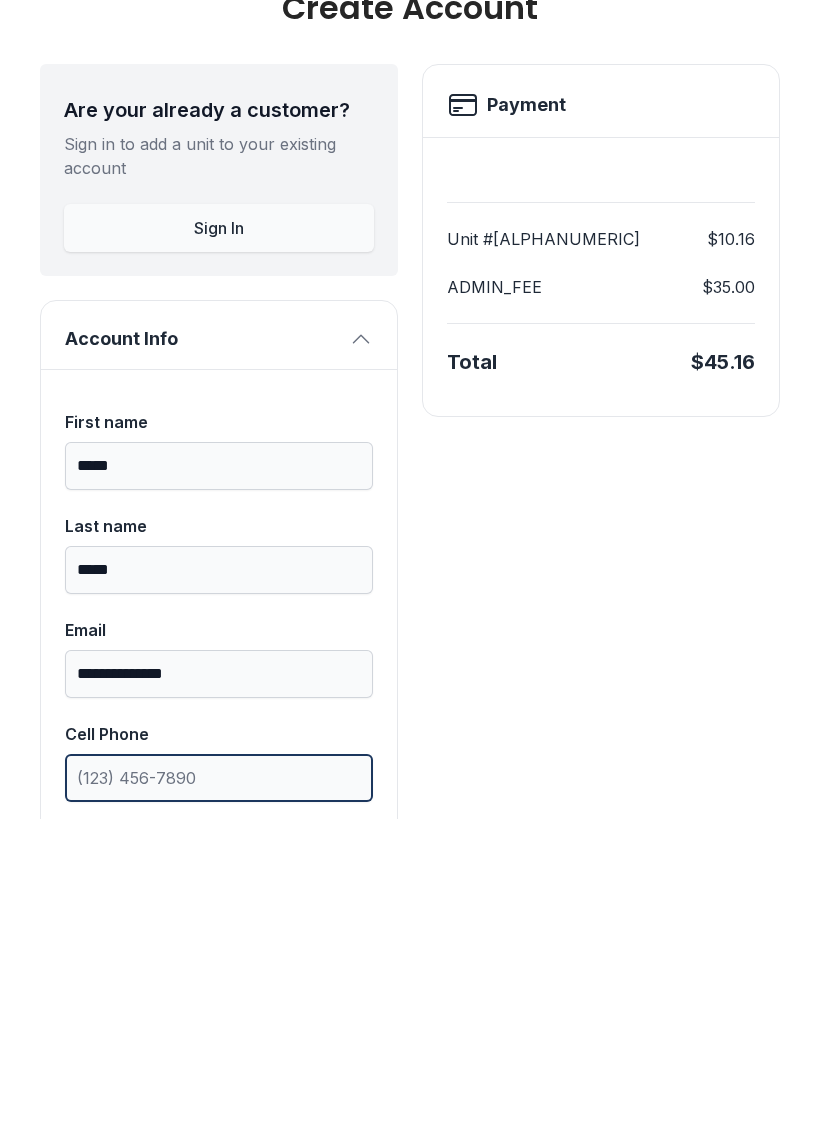 click on "Cell Phone" at bounding box center [219, 1090] 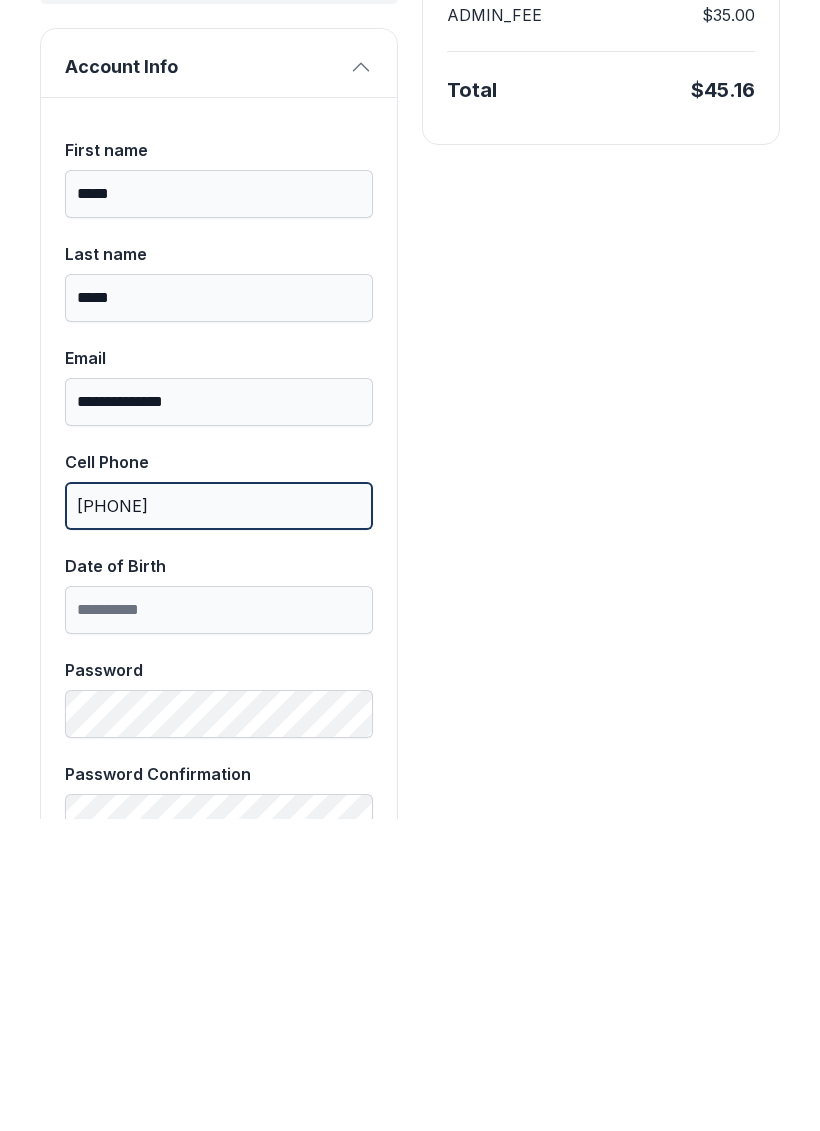 scroll, scrollTop: 304, scrollLeft: 0, axis: vertical 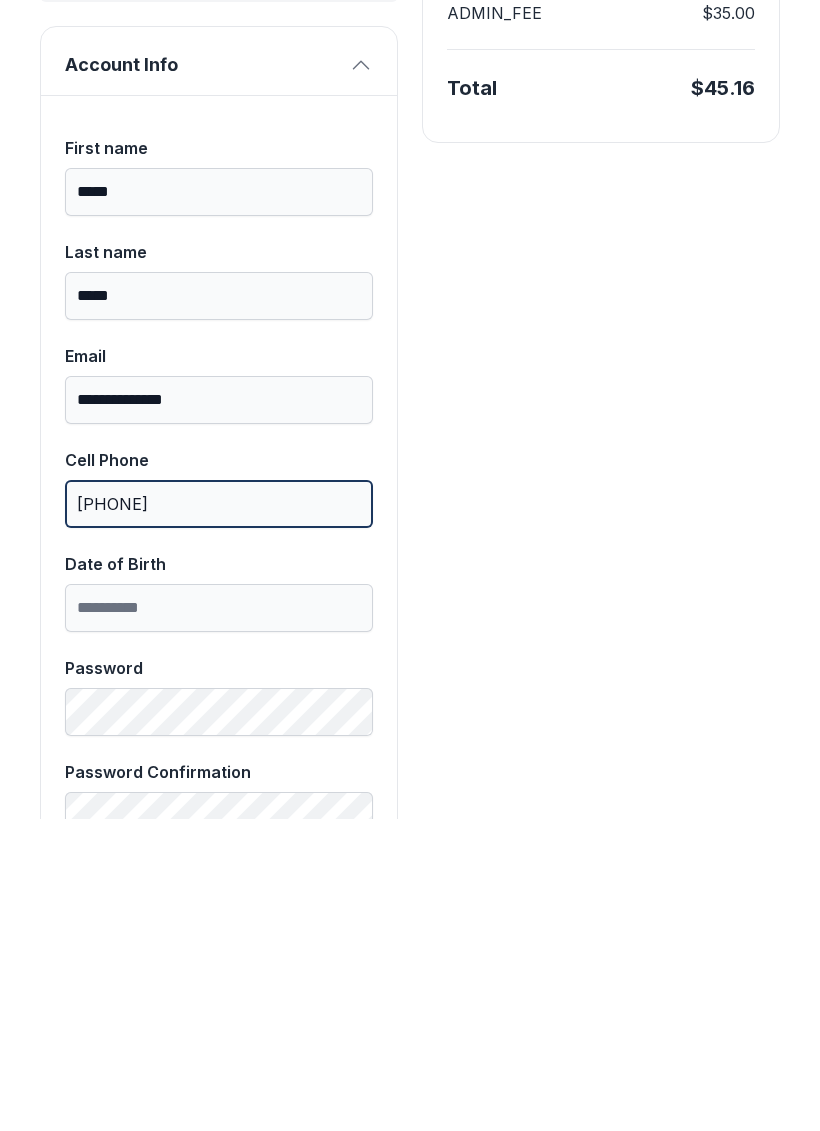 type on "[PHONE]" 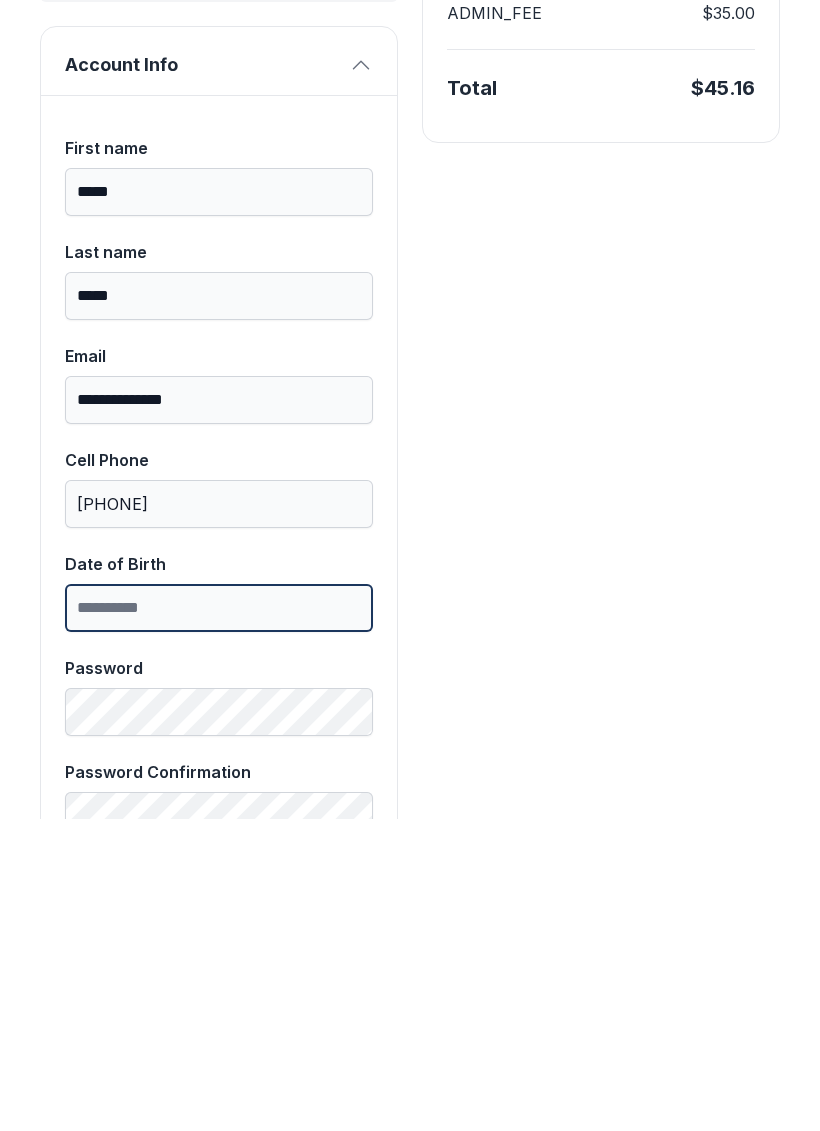 click on "Date of Birth" at bounding box center (219, 920) 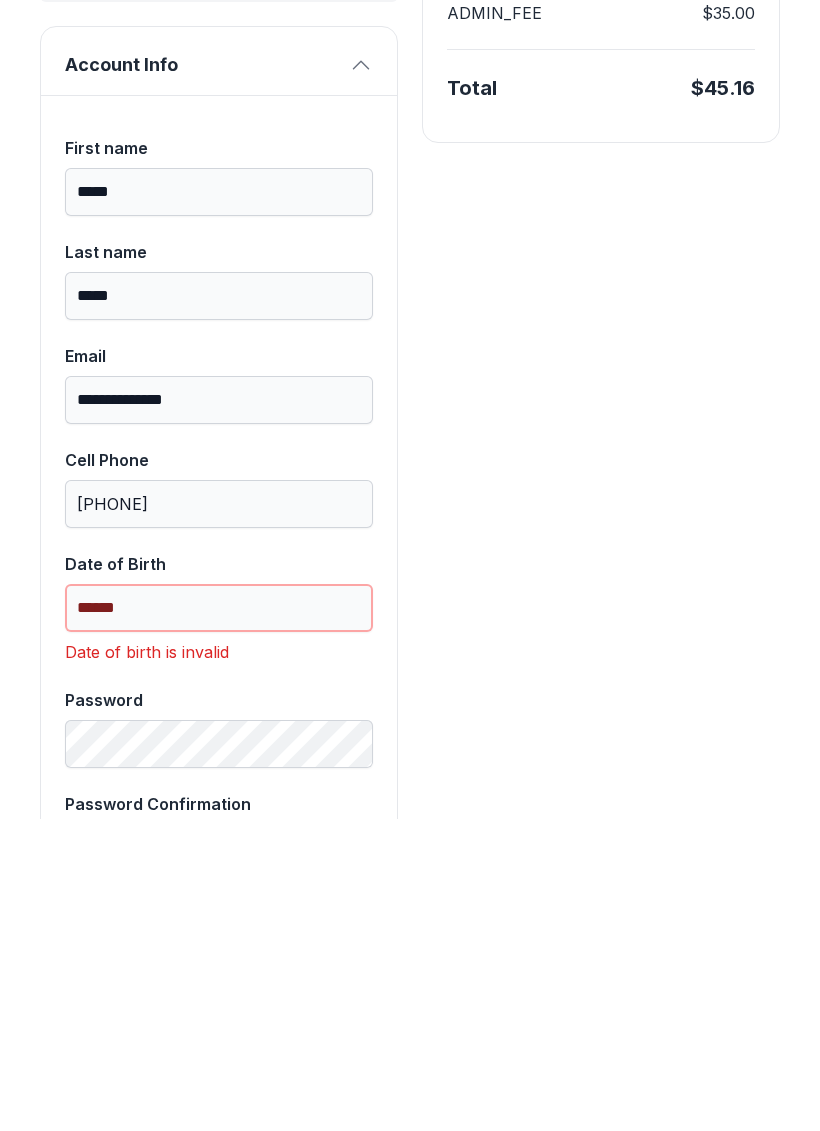 click on "******" at bounding box center [219, 920] 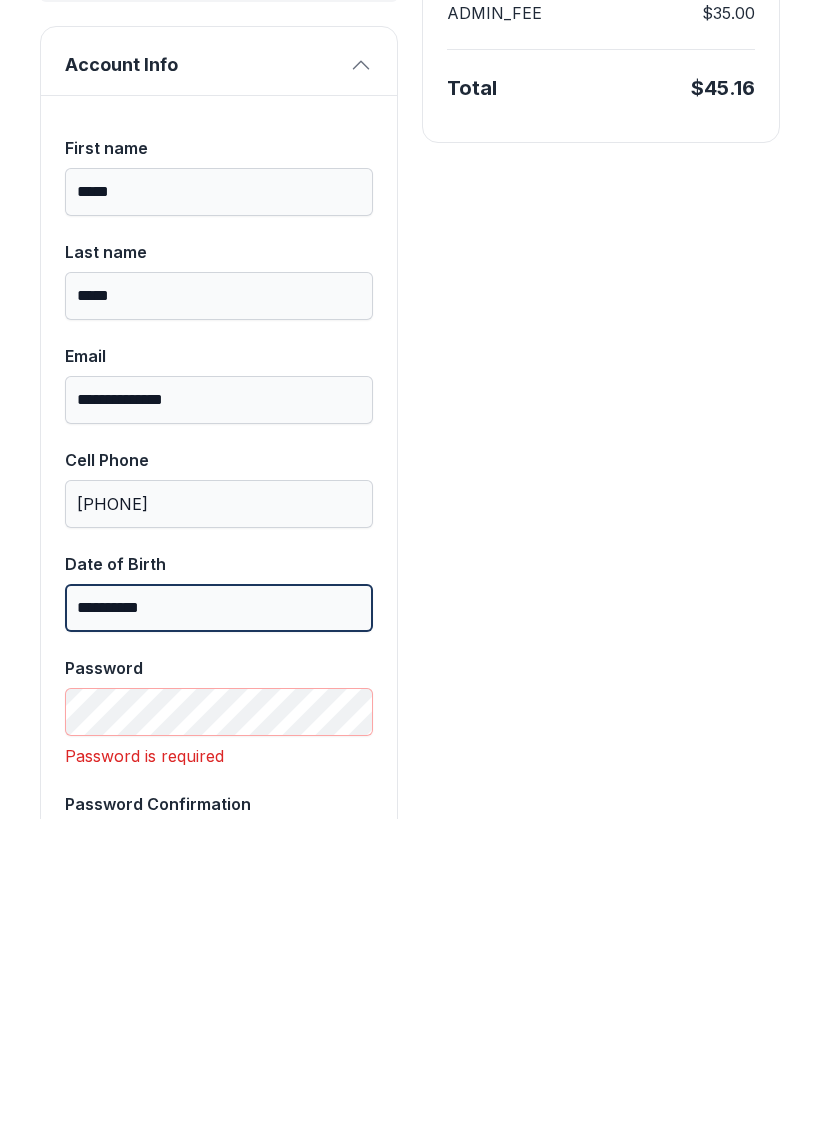 type on "**********" 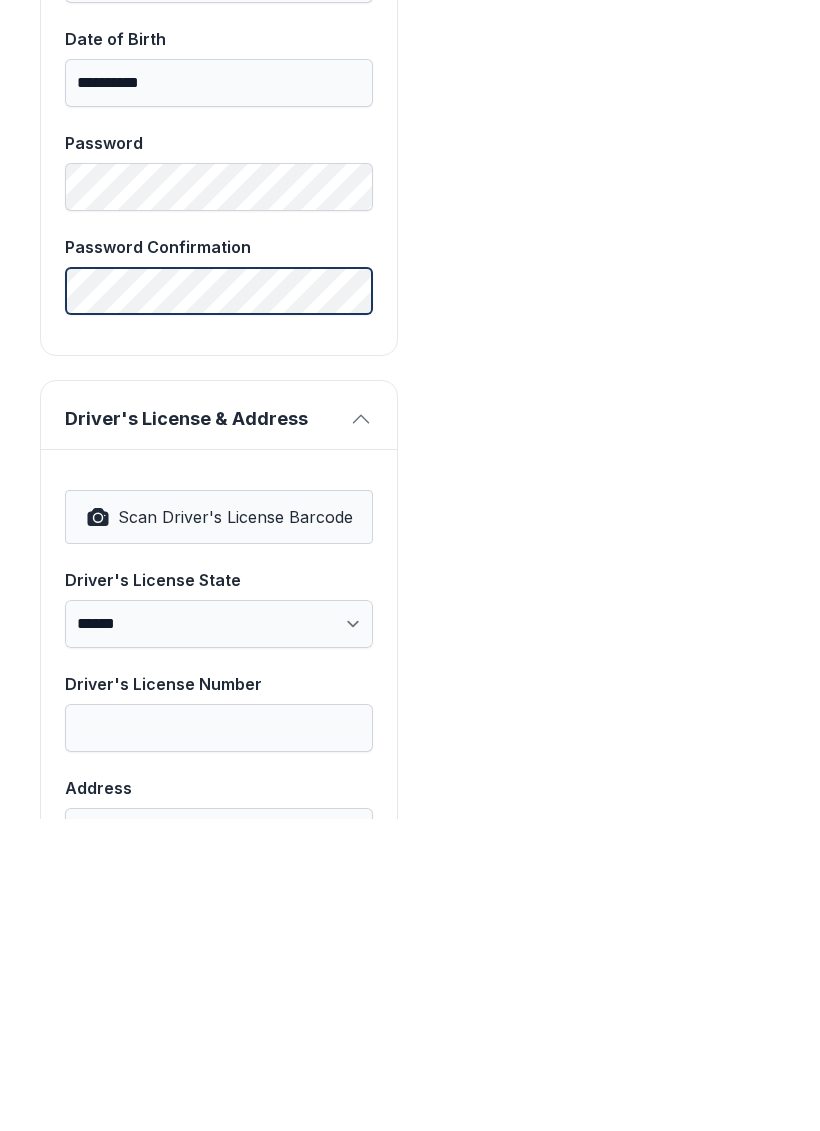 scroll, scrollTop: 848, scrollLeft: 0, axis: vertical 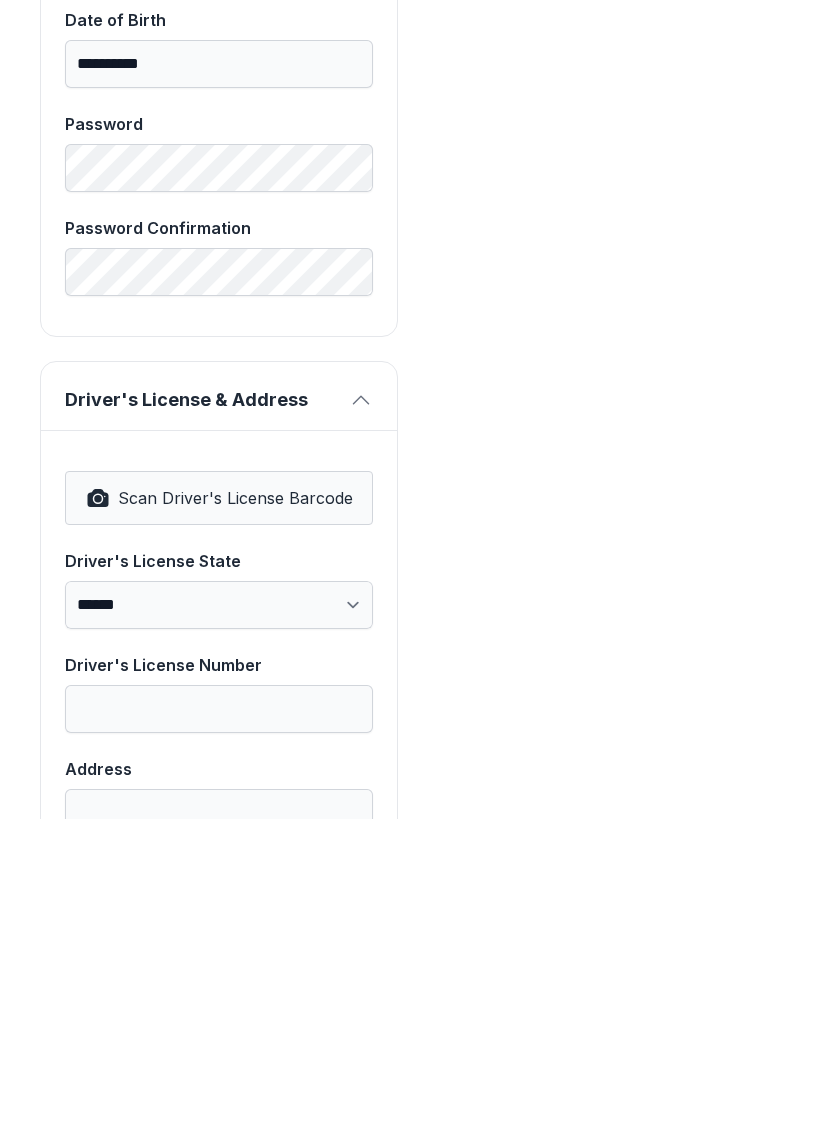 click on "Scan Driver's License Barcode" at bounding box center [219, 810] 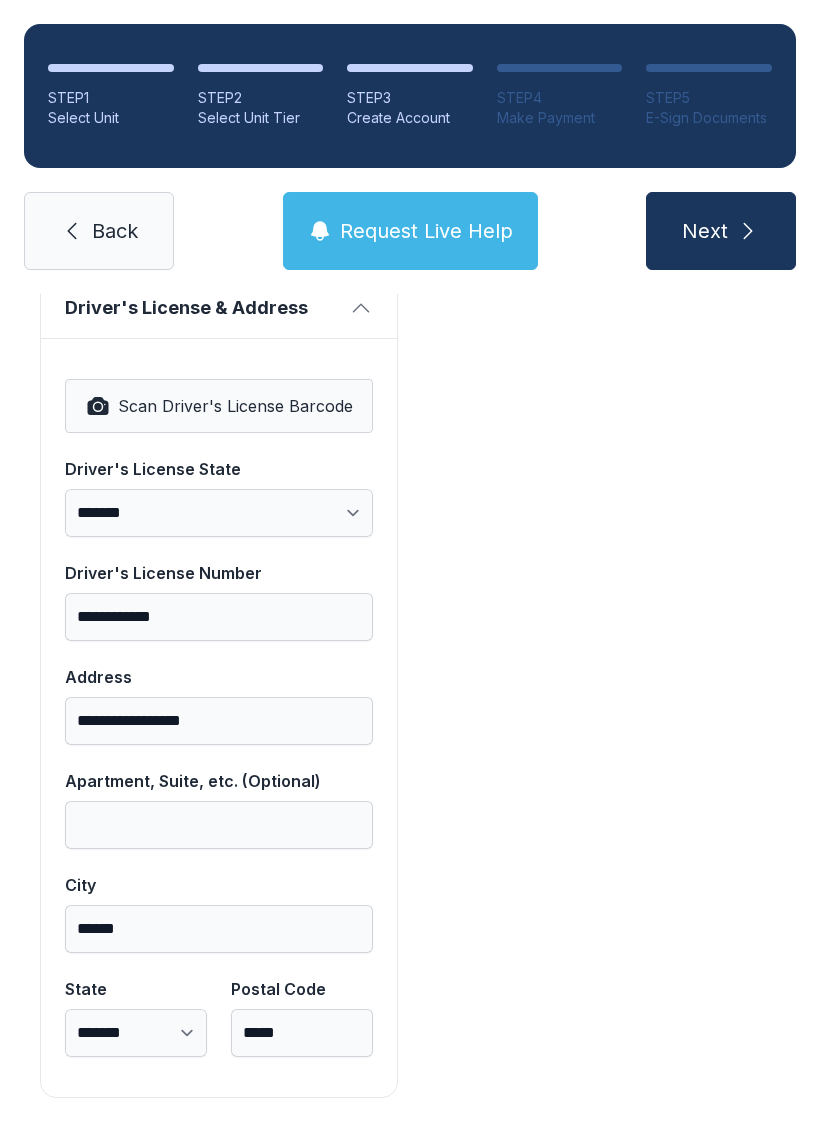 scroll, scrollTop: 1250, scrollLeft: 0, axis: vertical 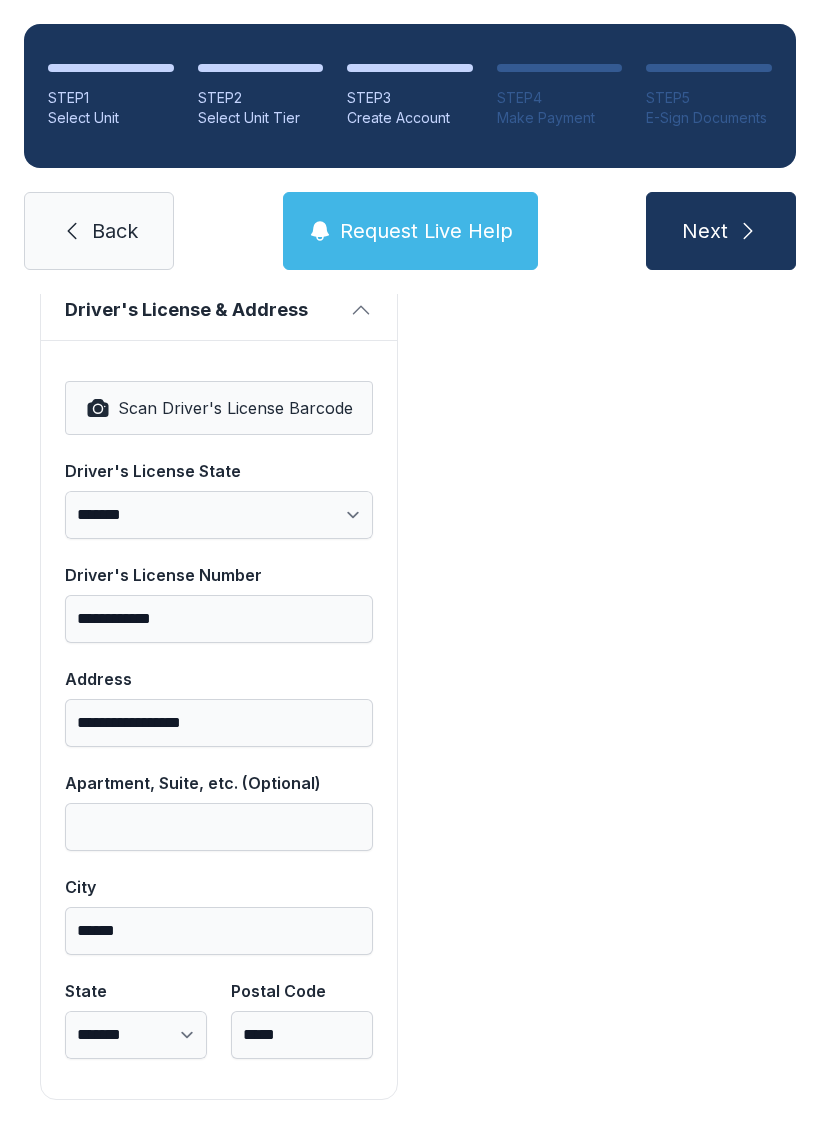 click on "Next" at bounding box center [705, 231] 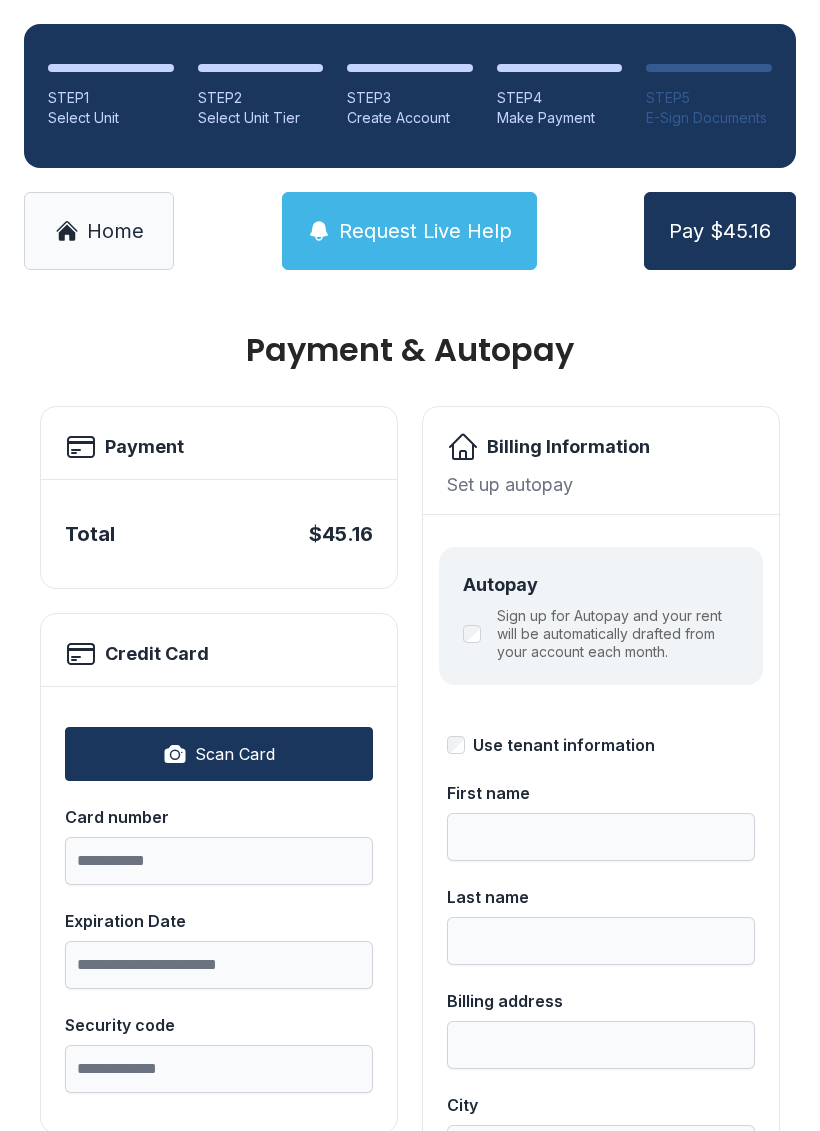 click on "Scan Card" at bounding box center (219, 754) 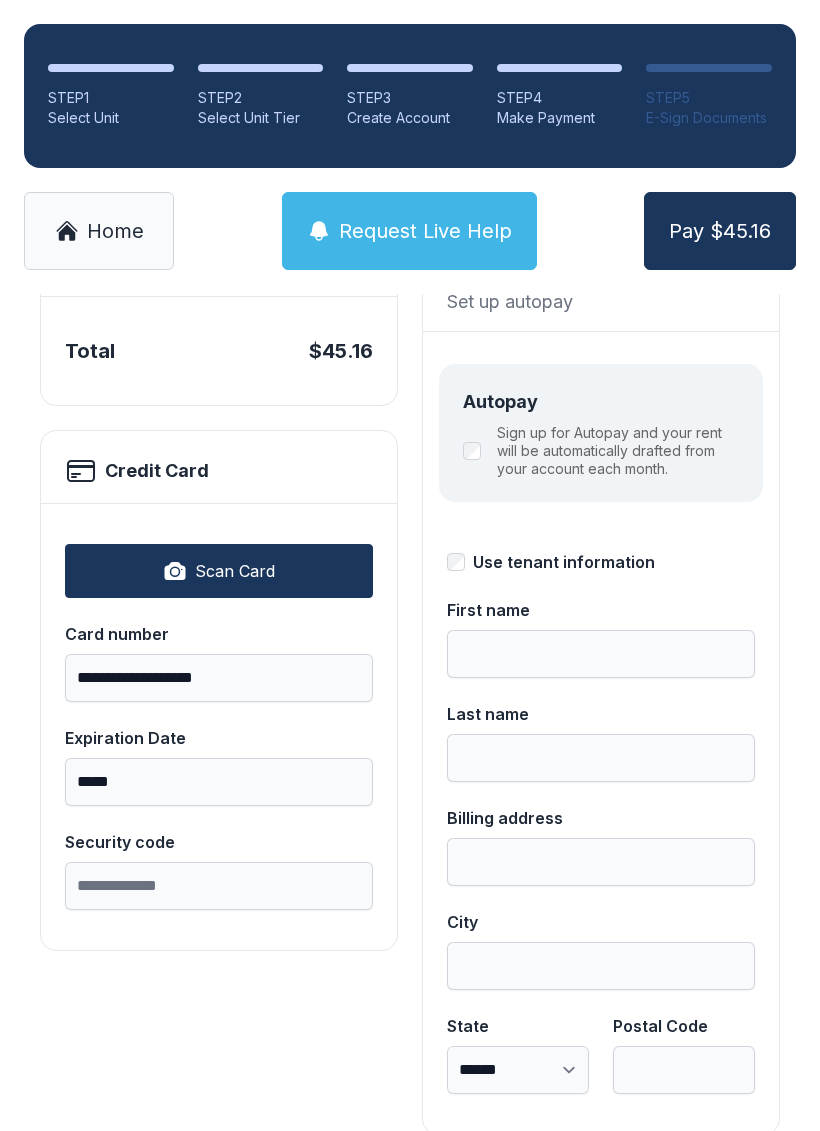 scroll, scrollTop: 199, scrollLeft: 0, axis: vertical 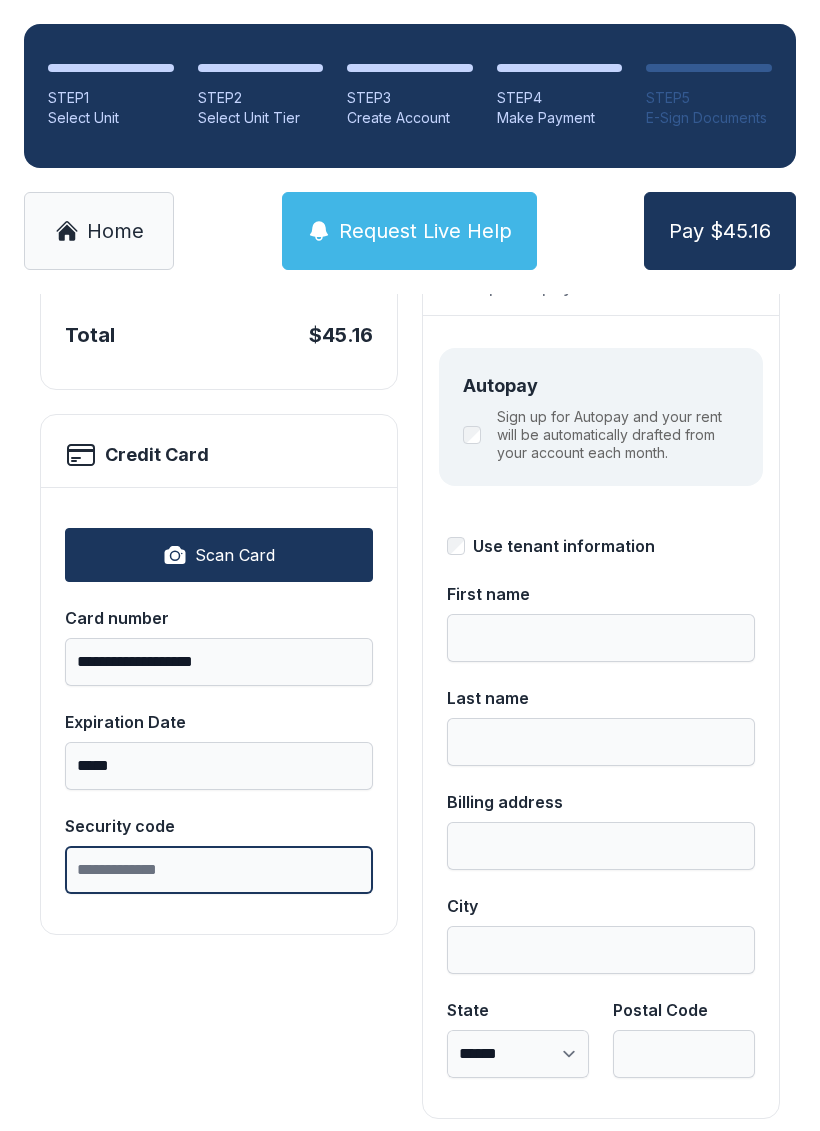 click on "Security code" at bounding box center [219, 870] 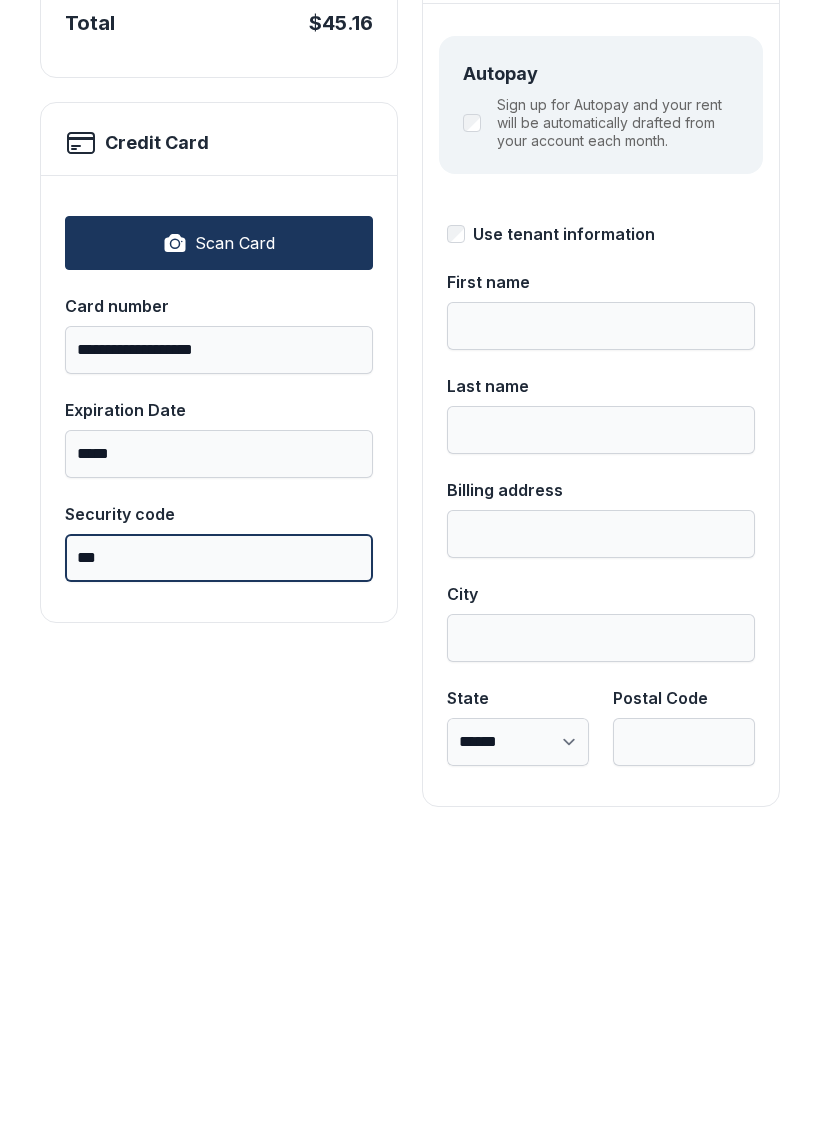type on "***" 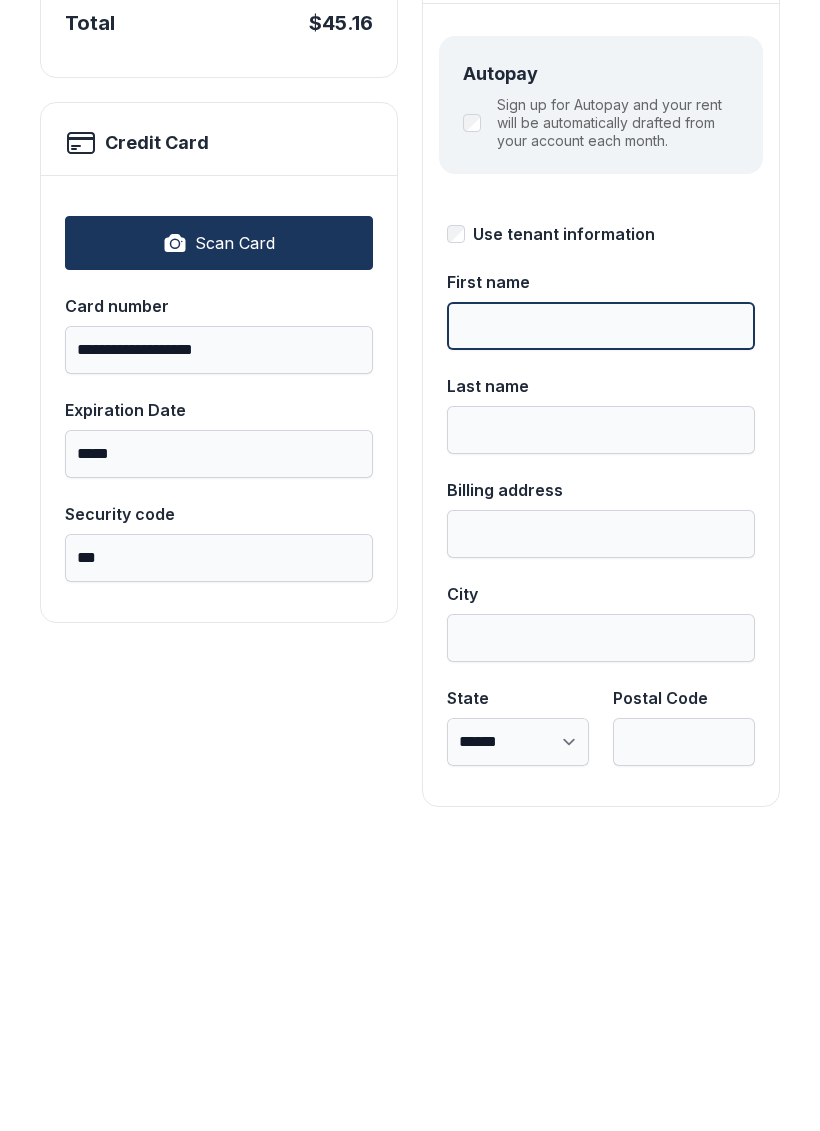 click on "First name" at bounding box center (601, 638) 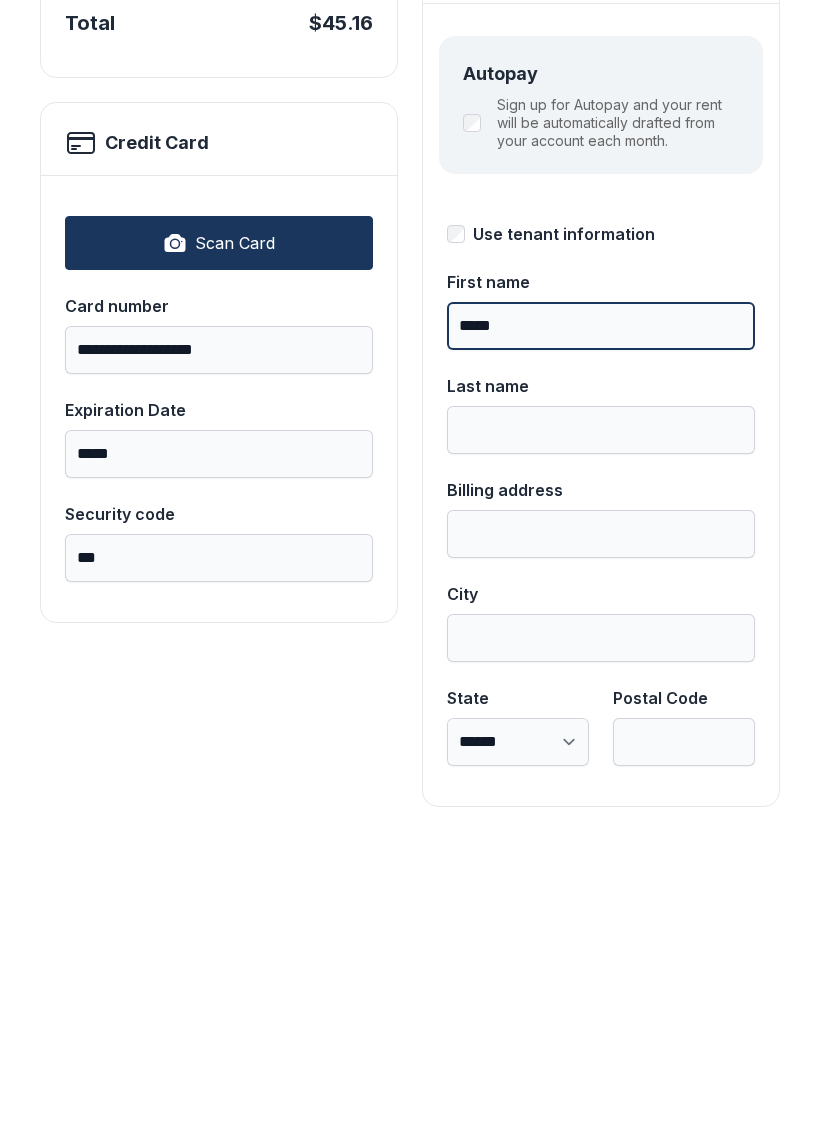 type on "*****" 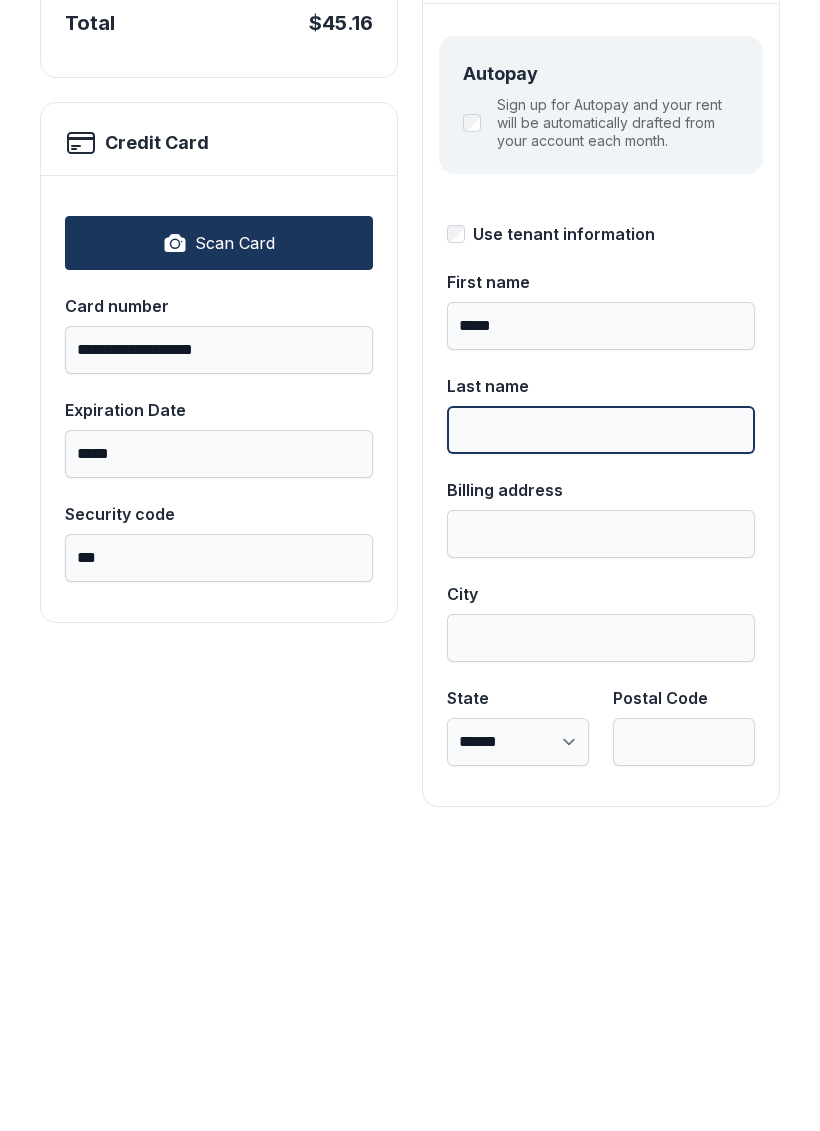 click on "Last name" at bounding box center (601, 742) 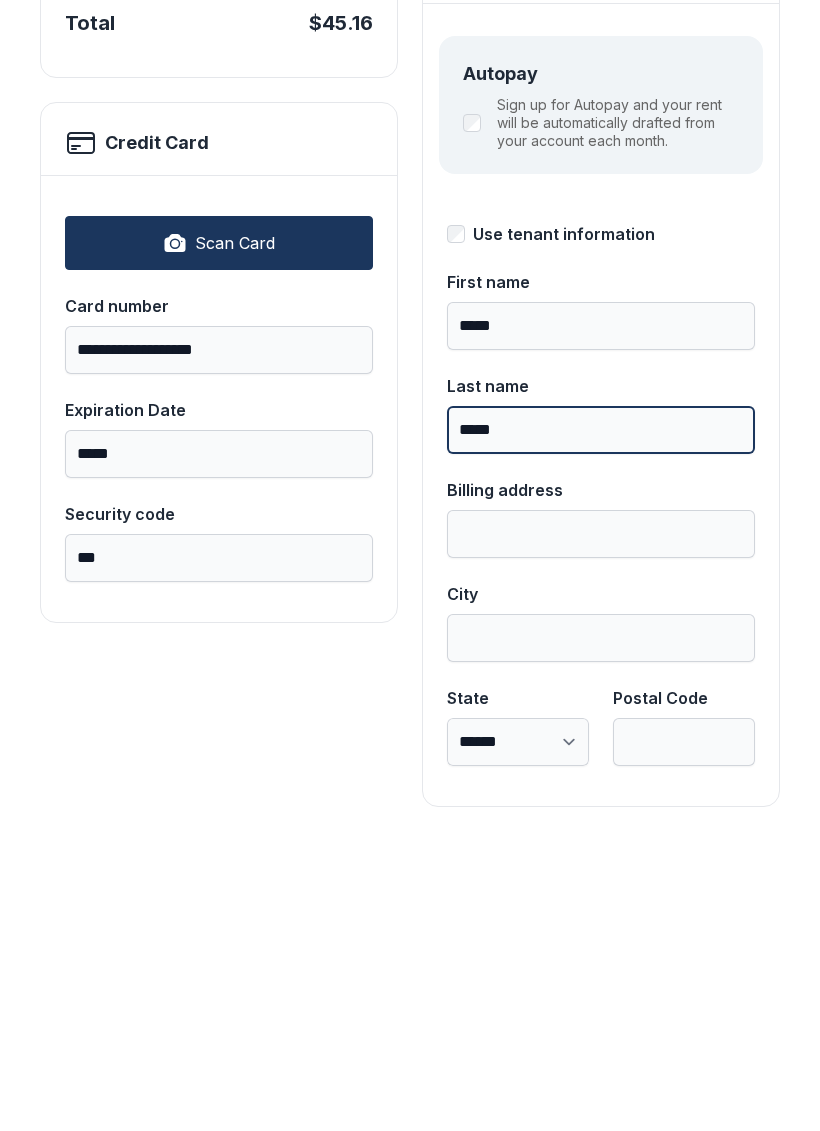 type on "*****" 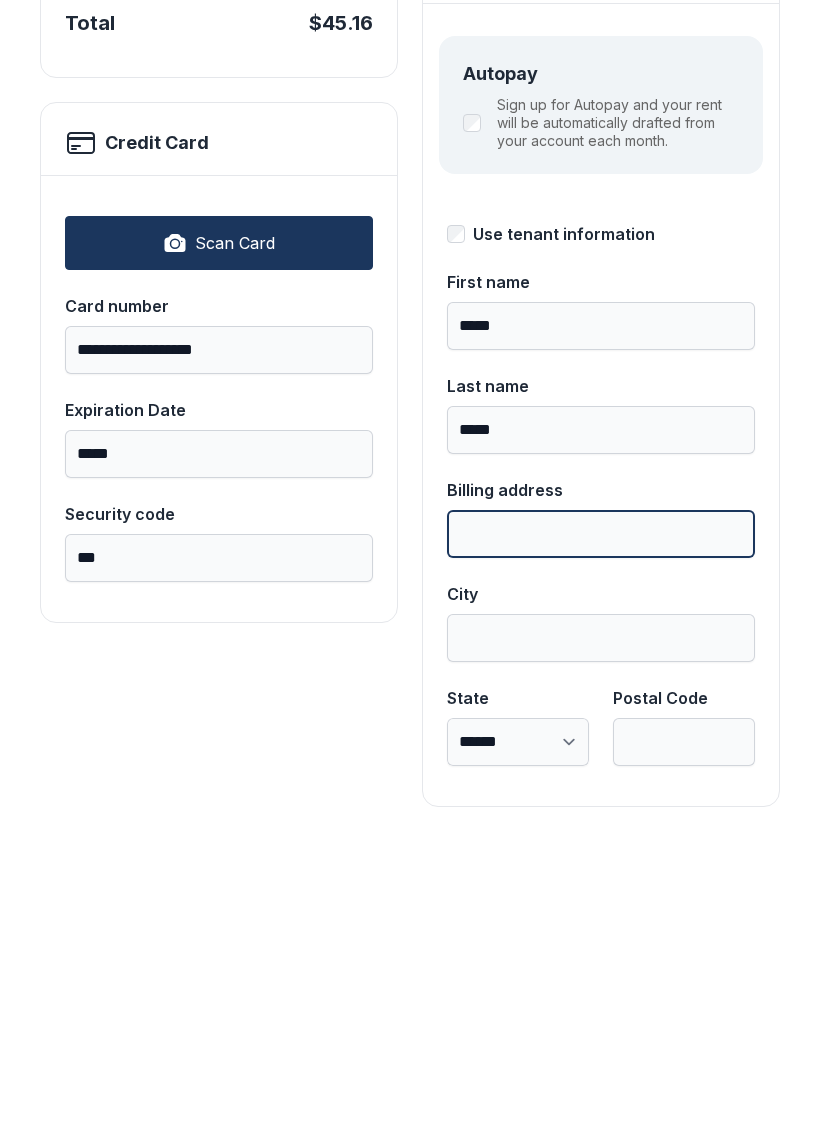 click on "Billing address" at bounding box center (601, 846) 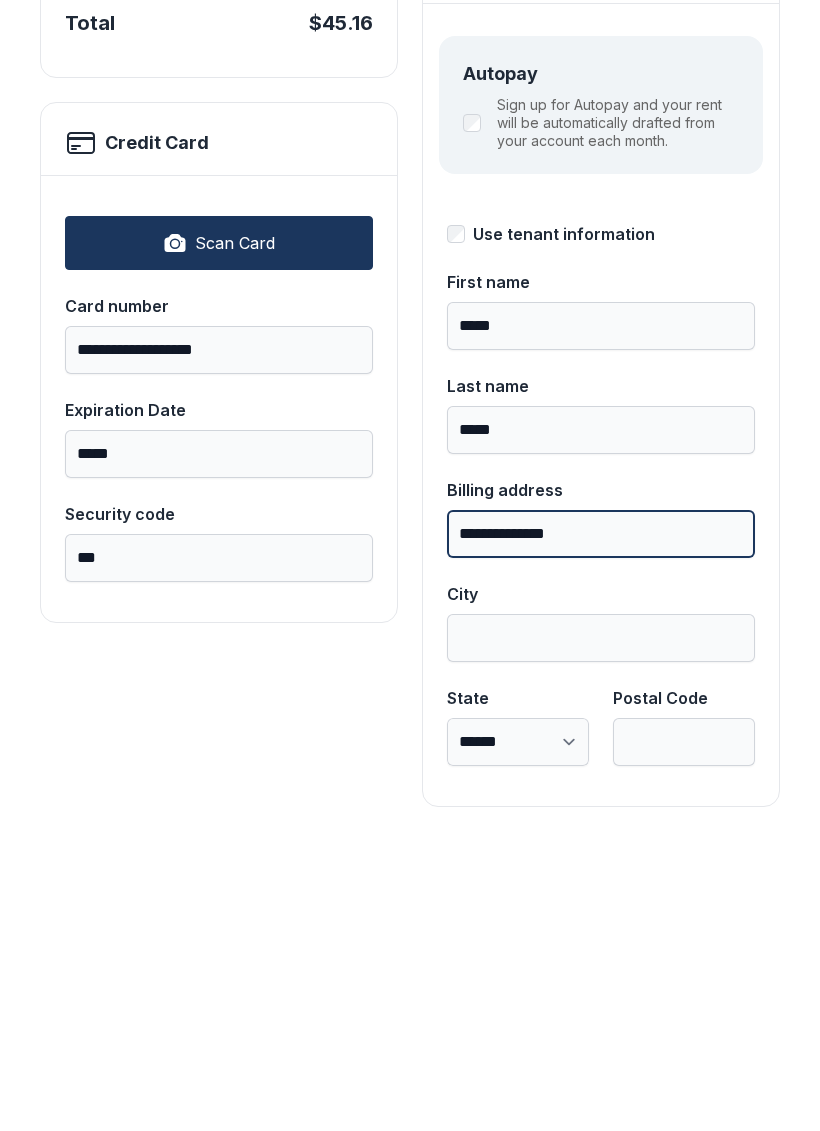 type on "**********" 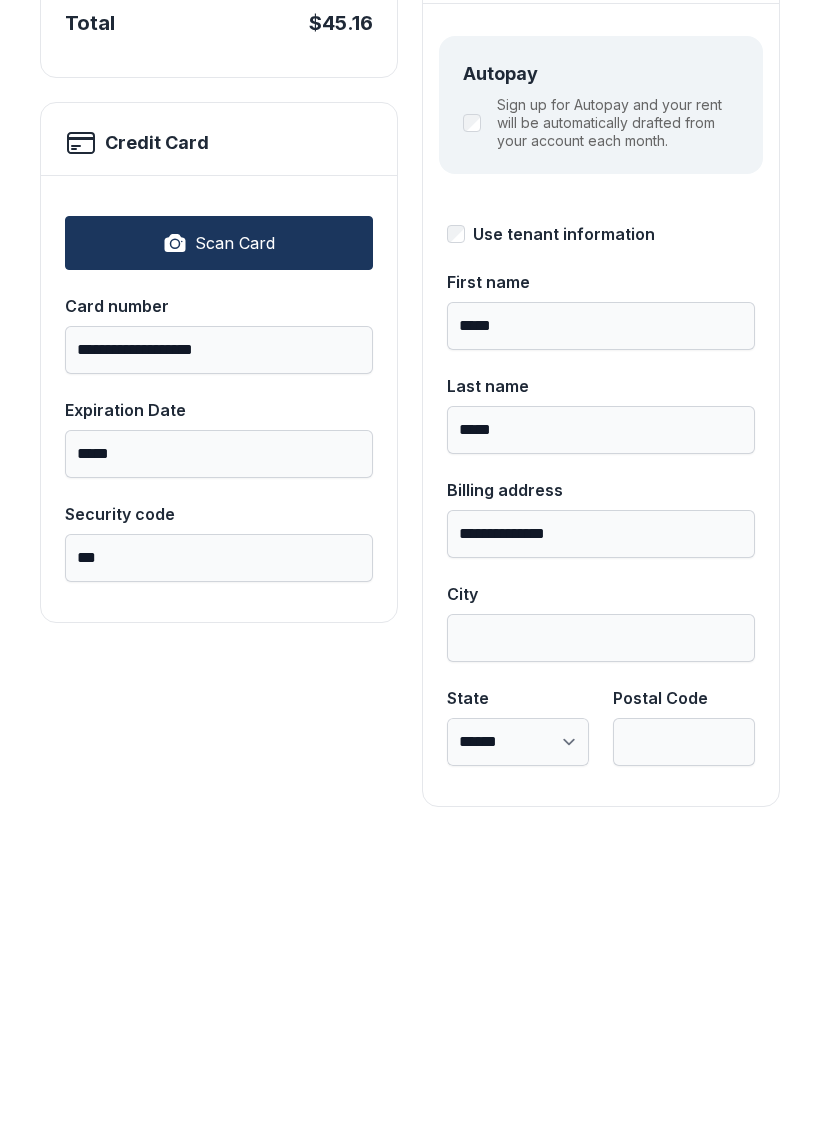 click on "City" at bounding box center [219, 646] 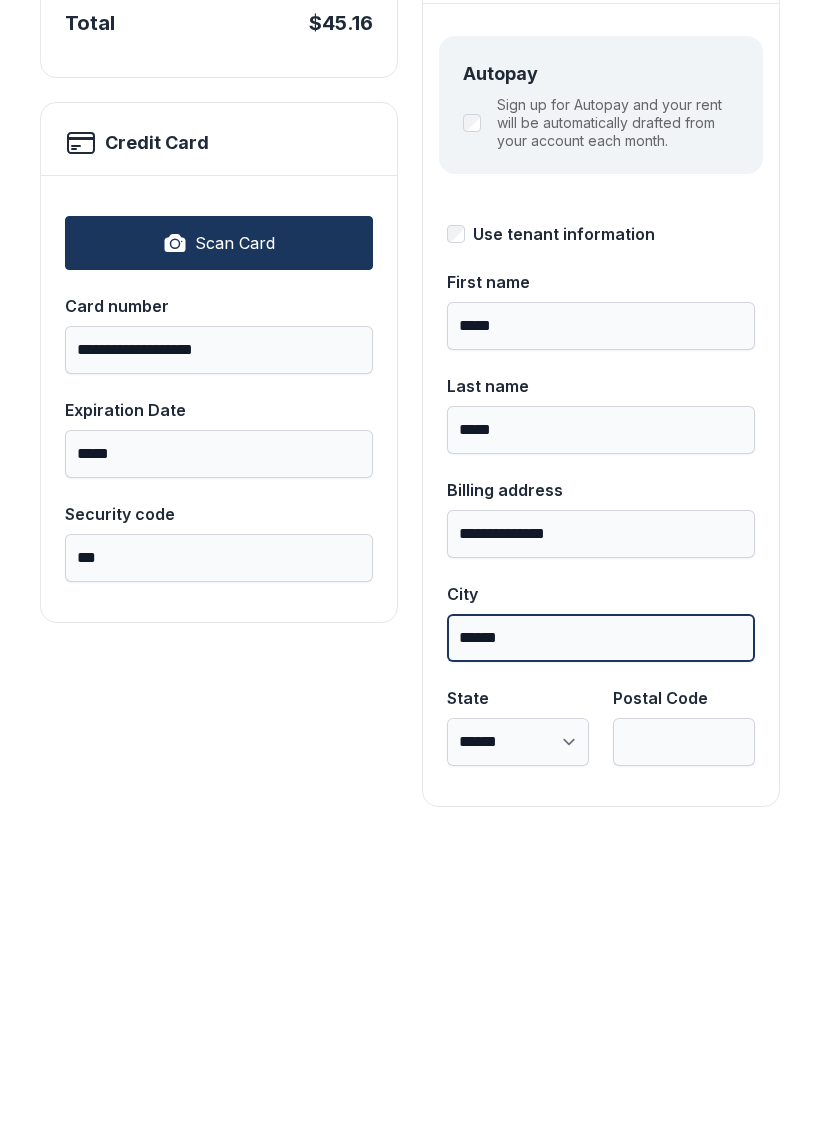 type on "******" 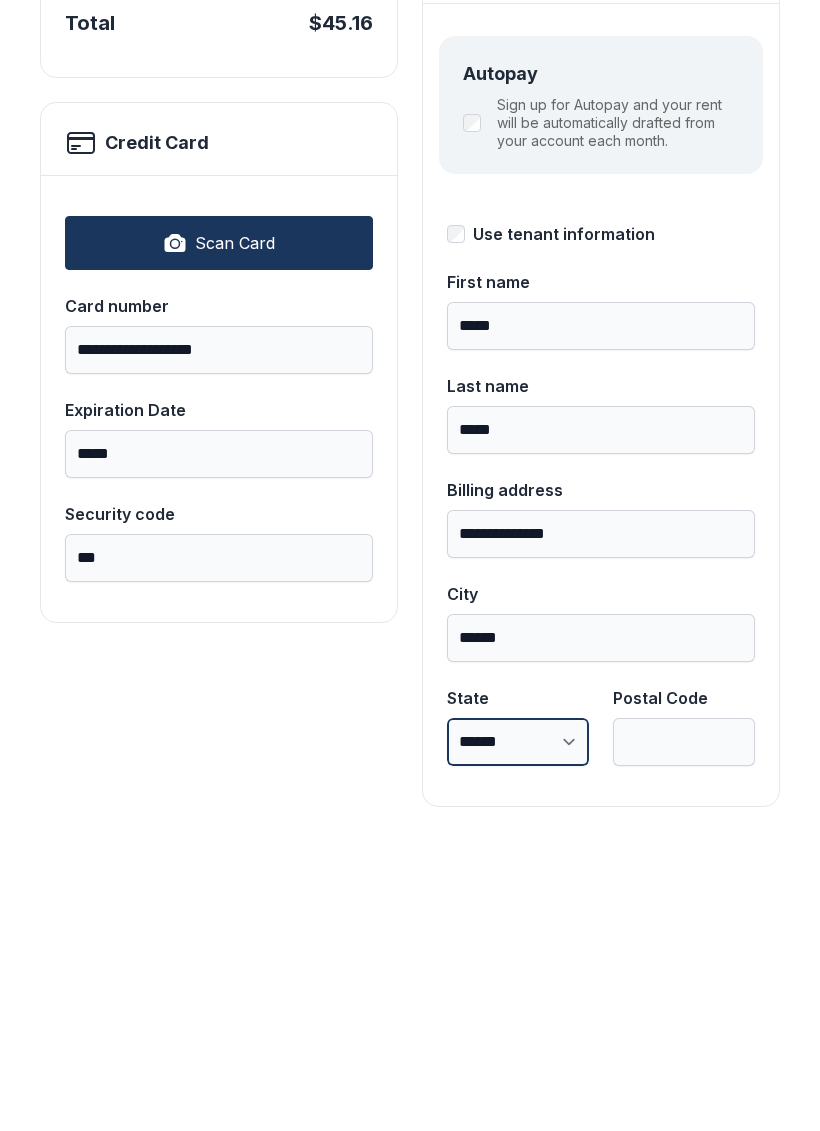 click on "**********" at bounding box center (518, 1054) 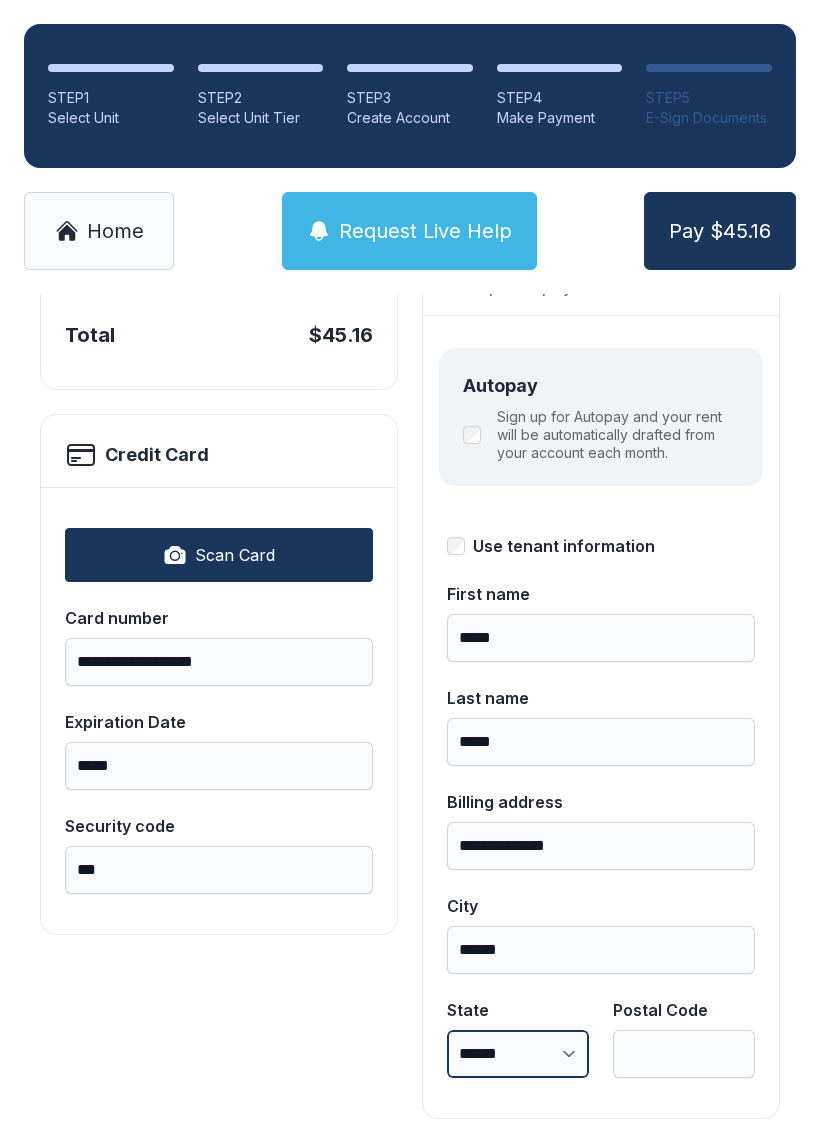 select on "**" 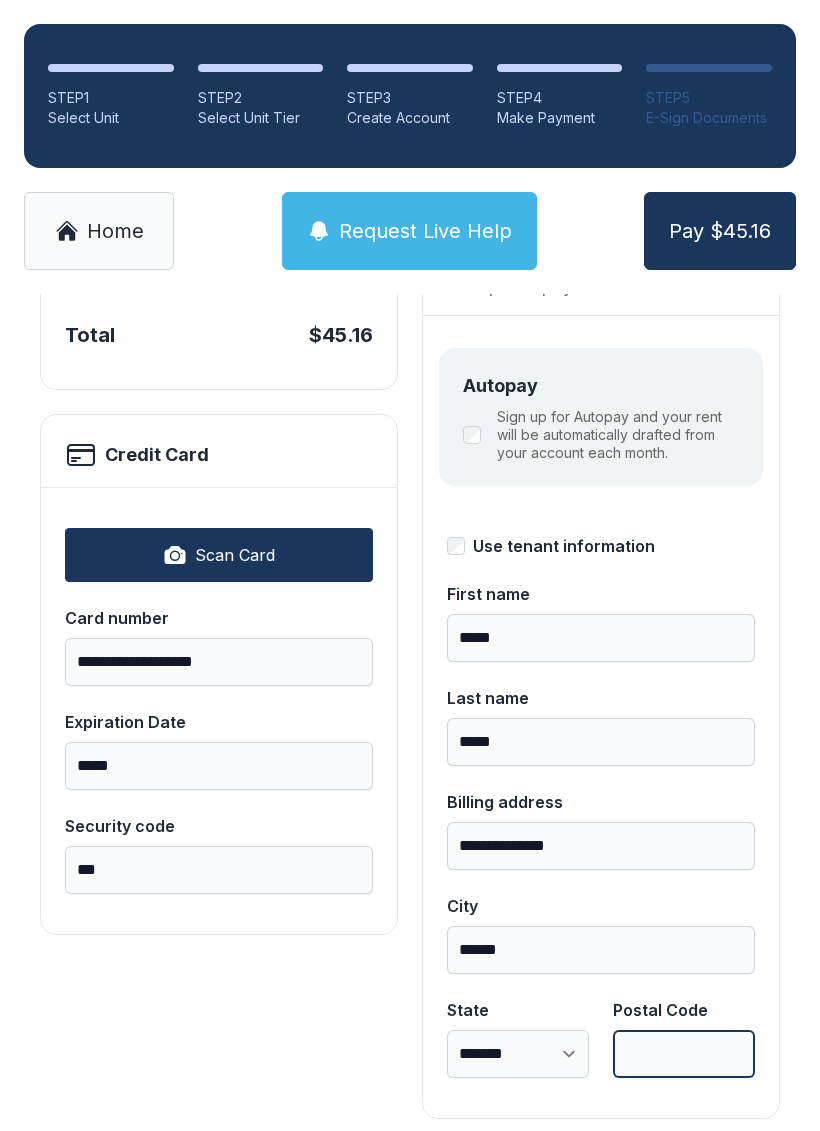 click on "Postal Code" at bounding box center [684, 1054] 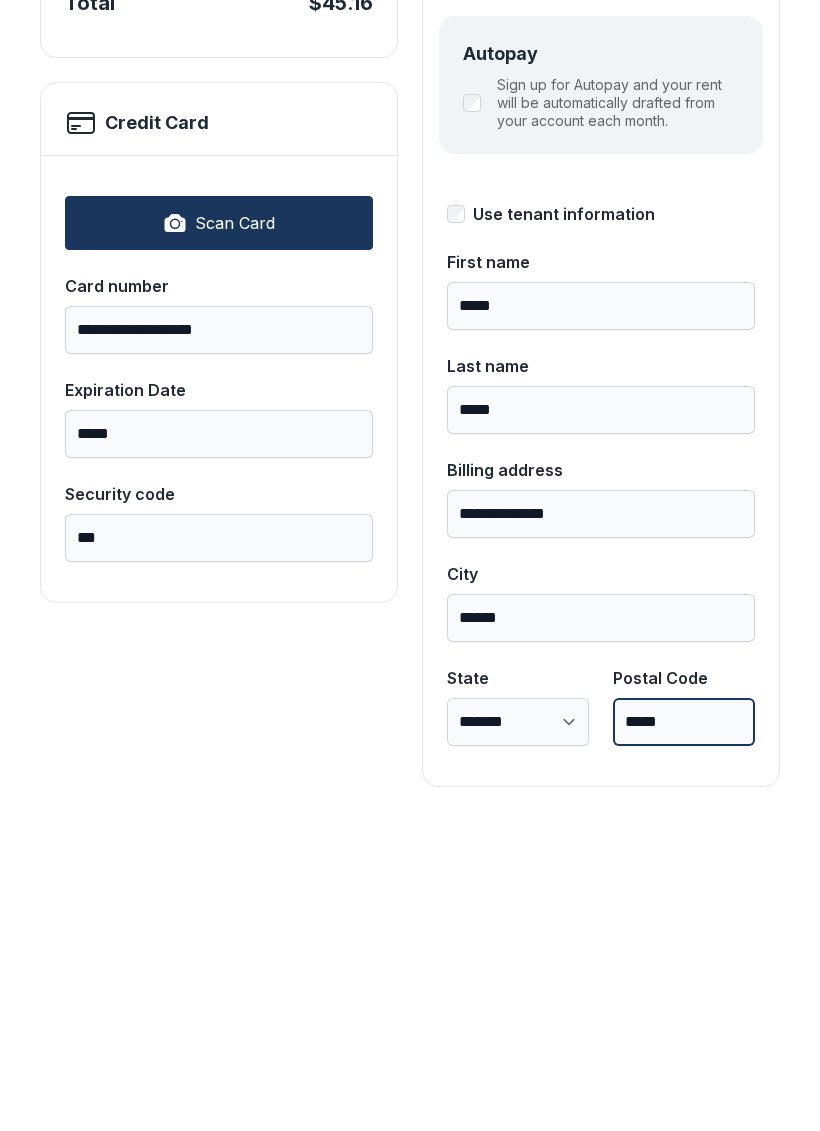 scroll, scrollTop: 218, scrollLeft: 0, axis: vertical 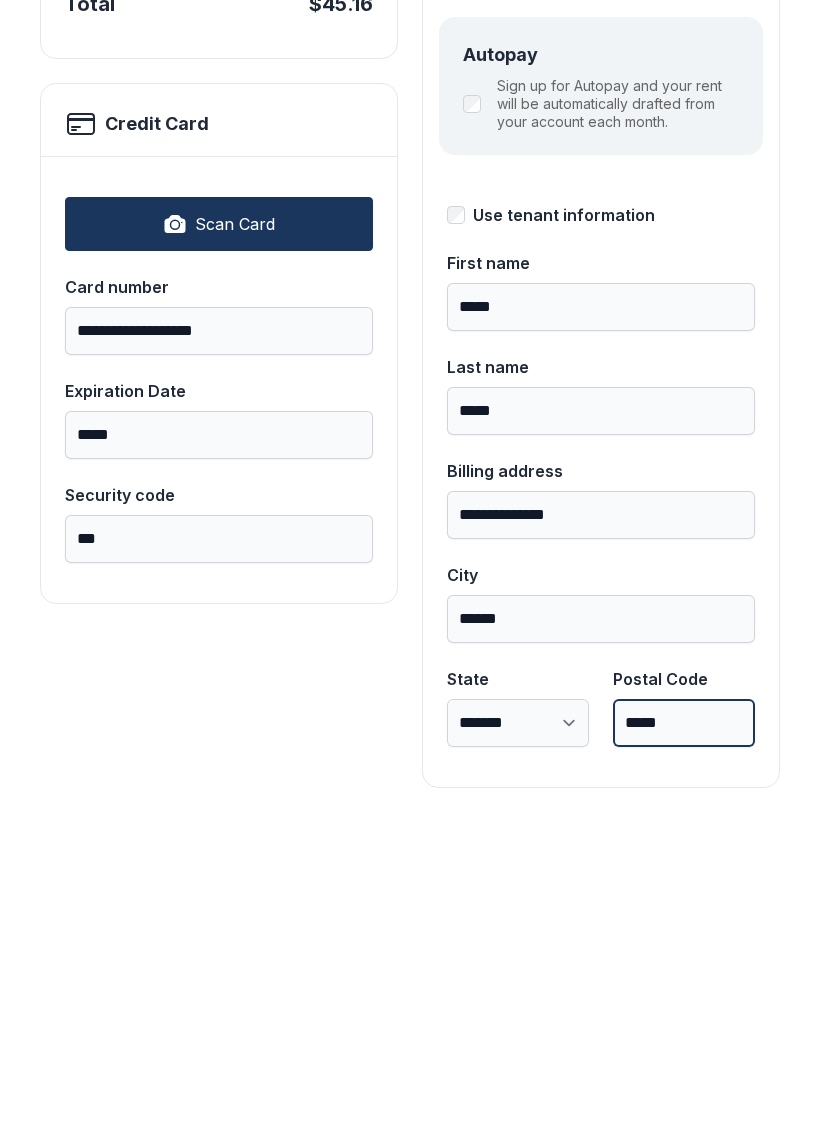 type on "*****" 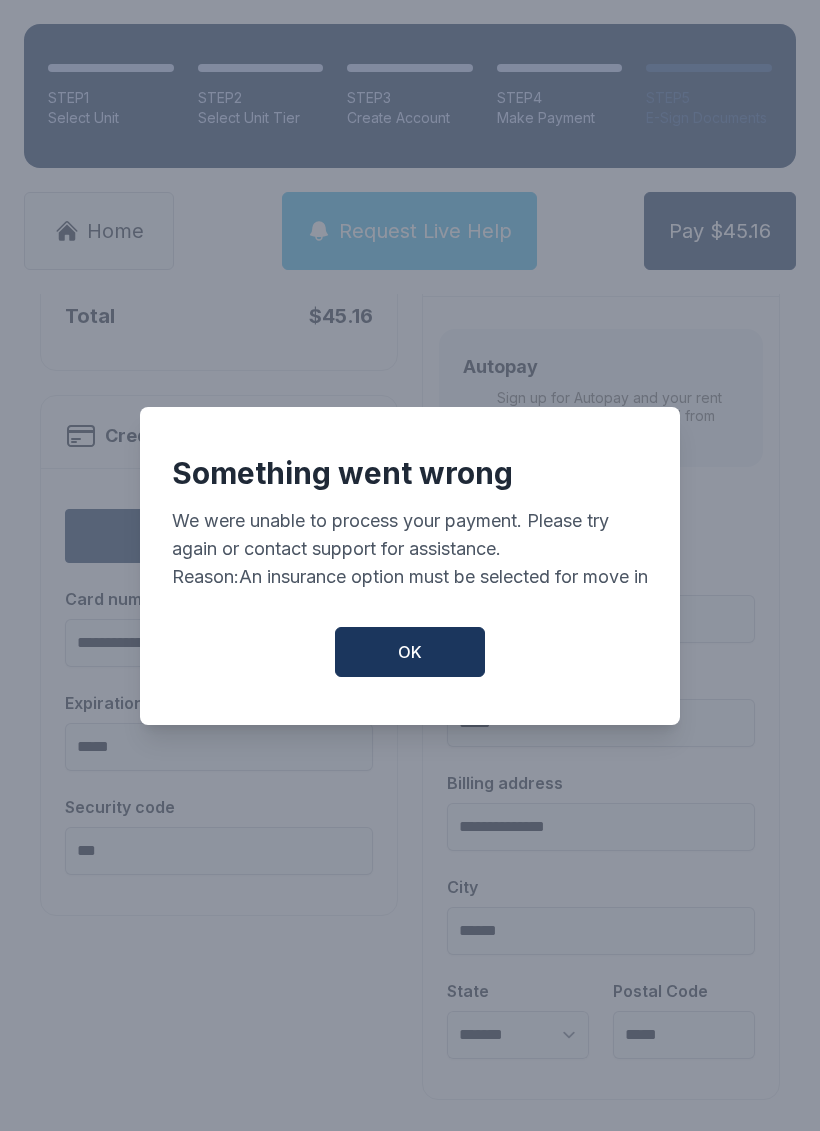 click on "OK" at bounding box center (410, 652) 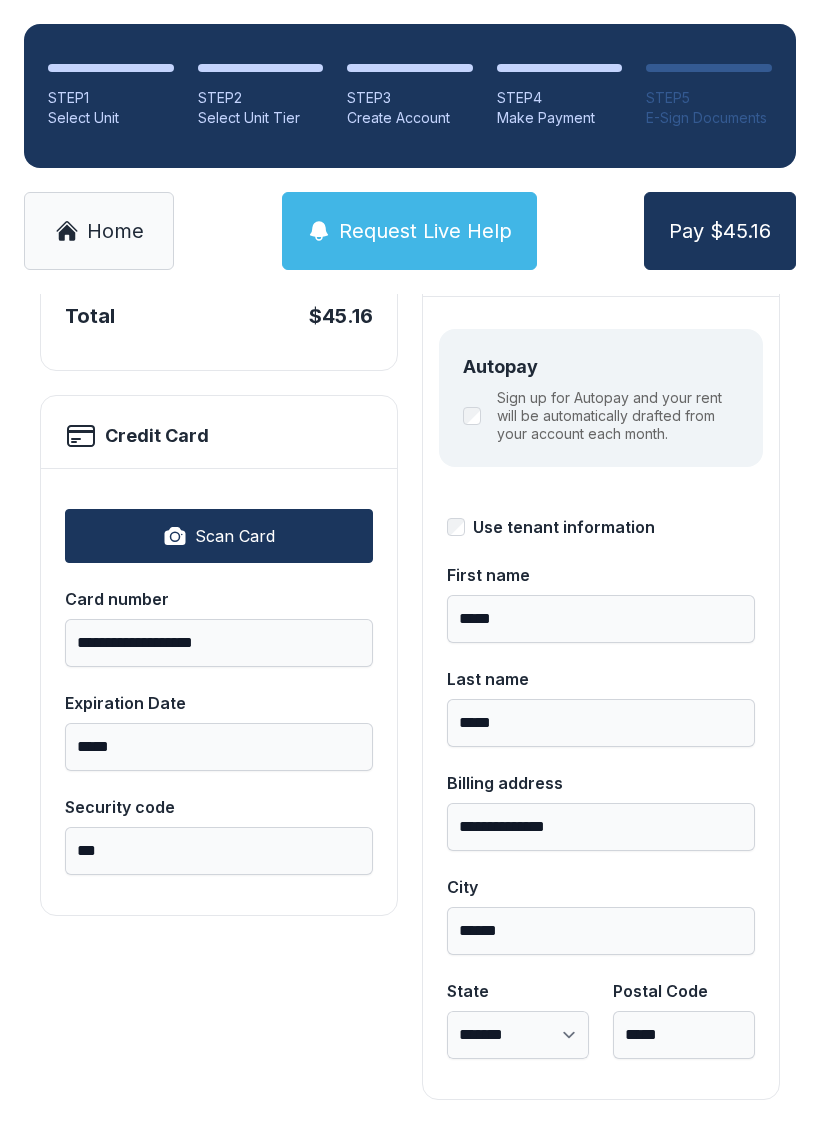 click on "Scan Card" at bounding box center [219, 536] 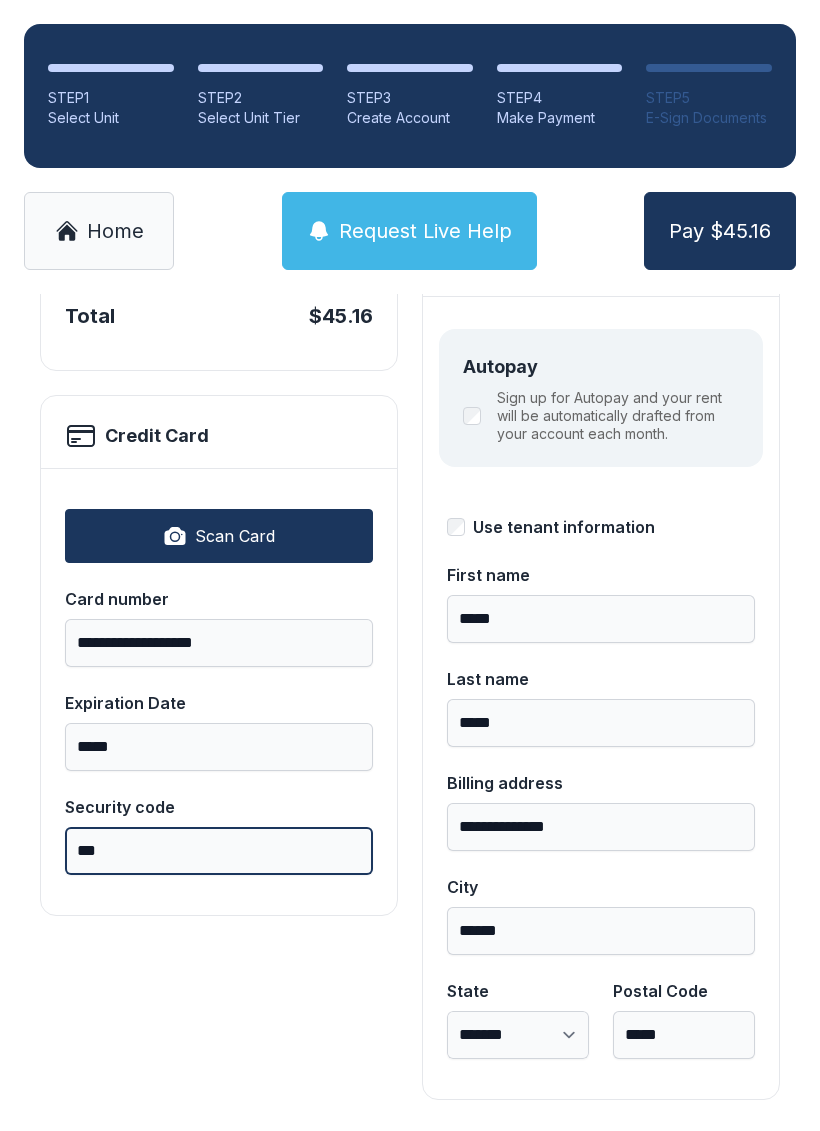 click on "***" at bounding box center (219, 851) 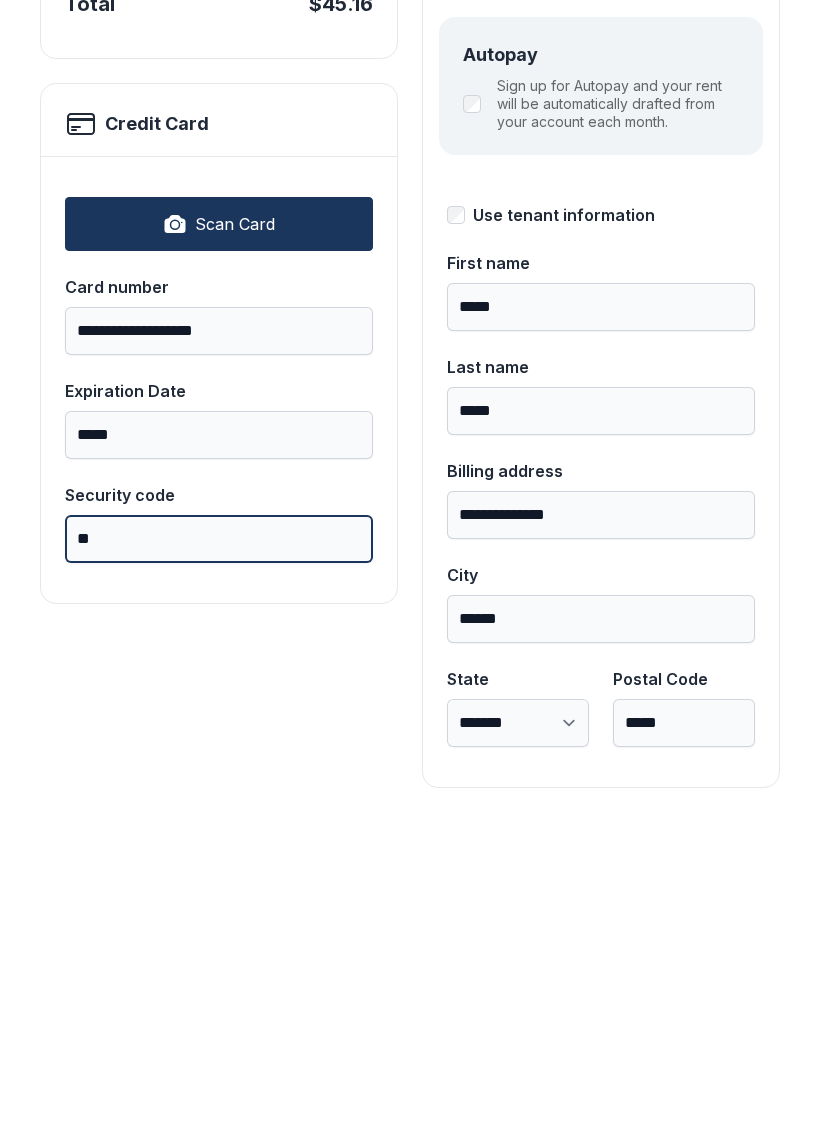 type on "*" 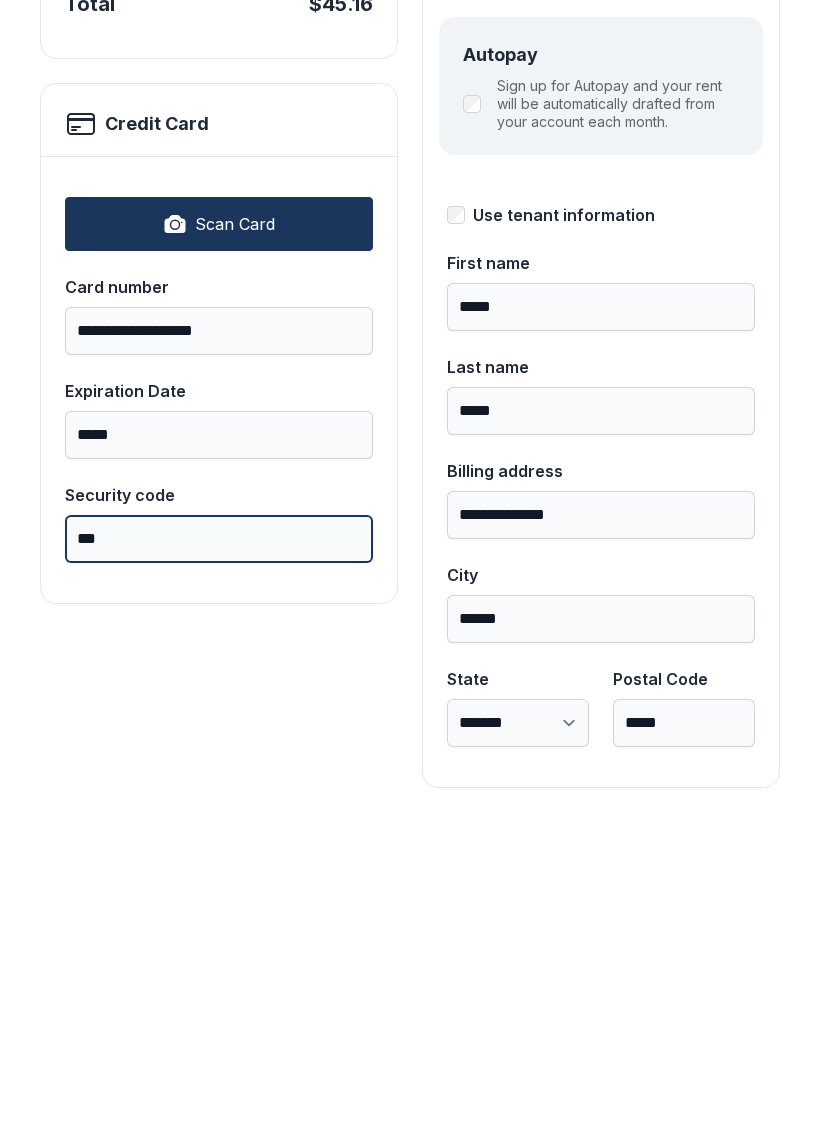 type on "***" 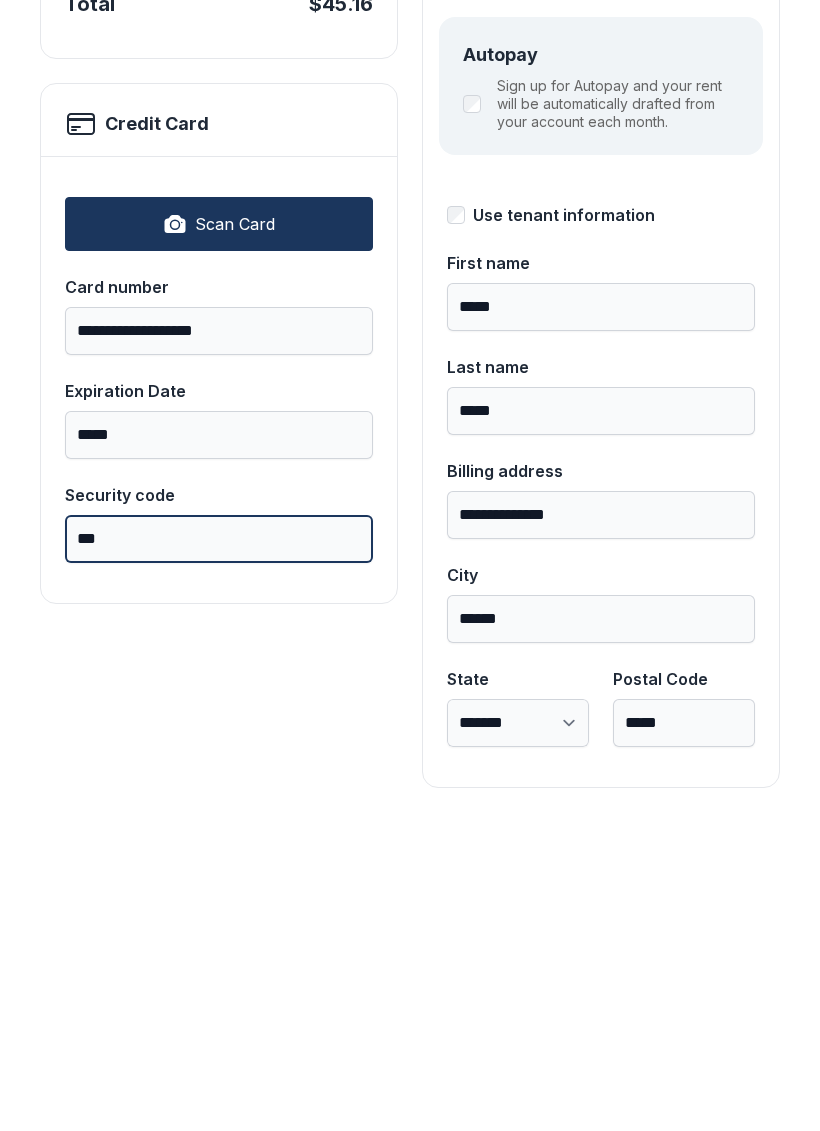 click on "Pay $45.16" at bounding box center [720, 231] 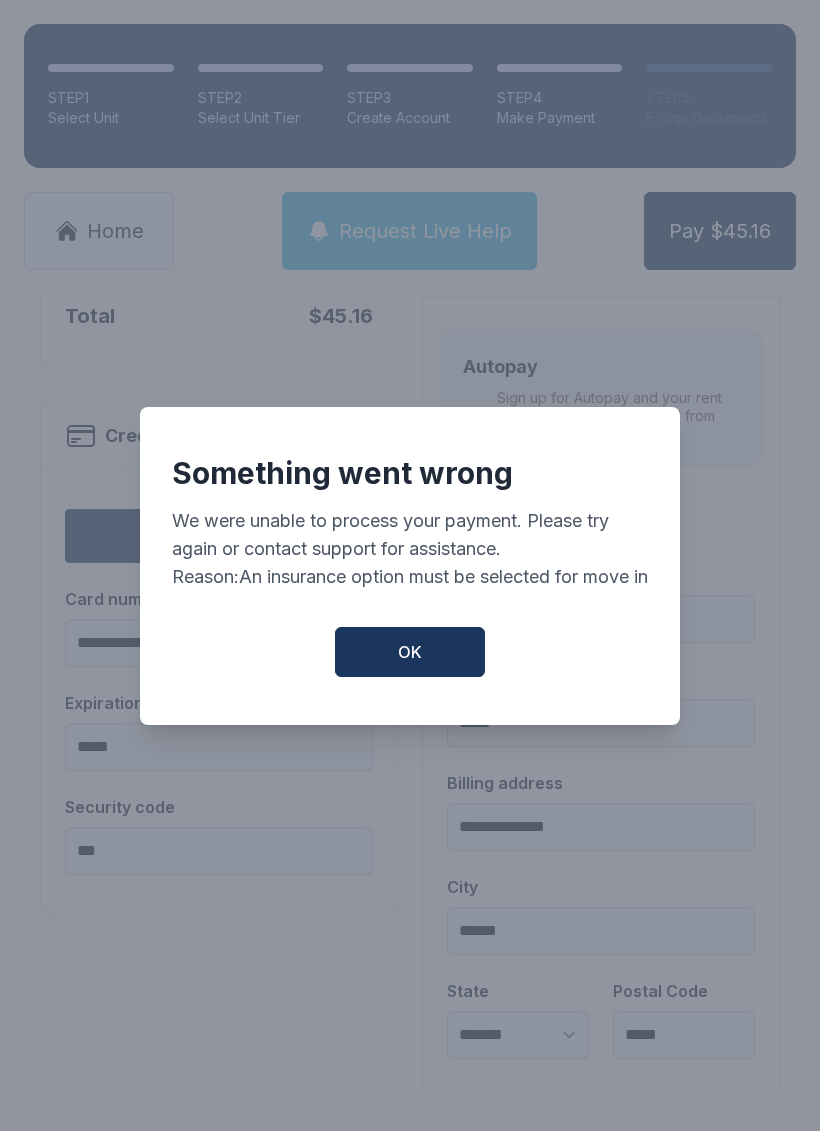 click on "OK" at bounding box center [410, 652] 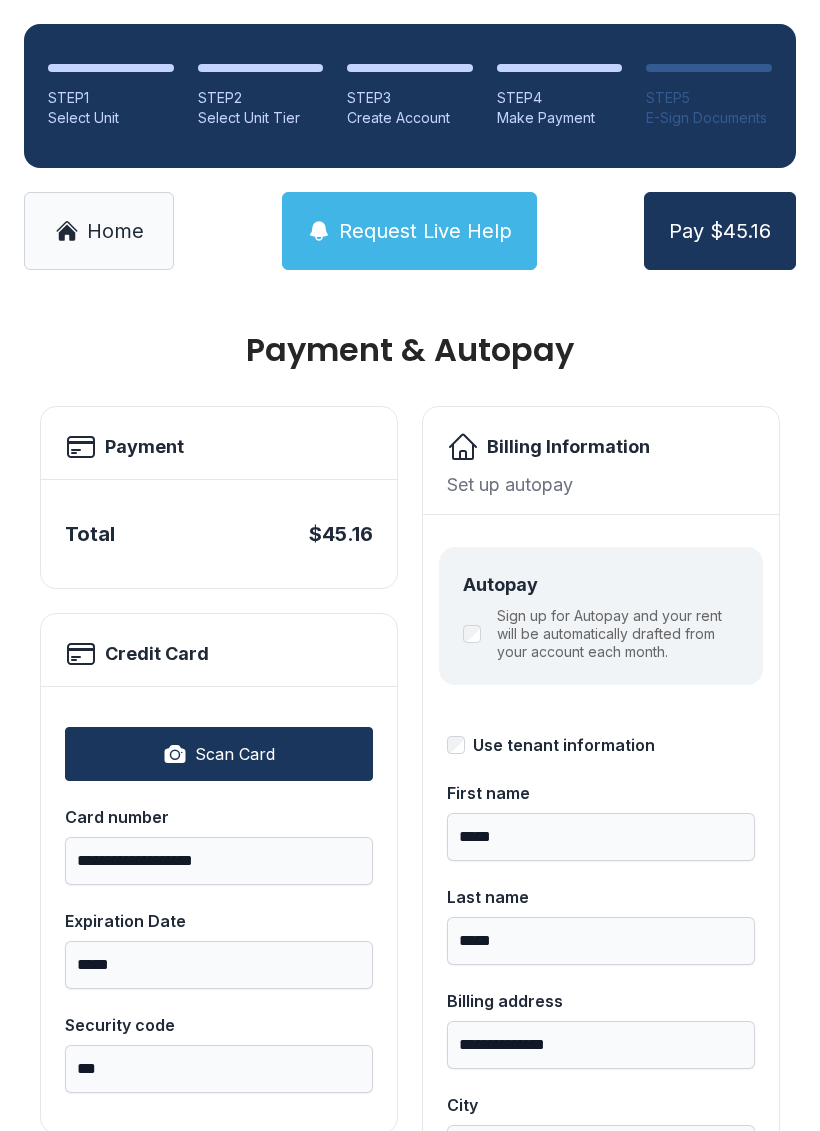 scroll, scrollTop: 0, scrollLeft: 0, axis: both 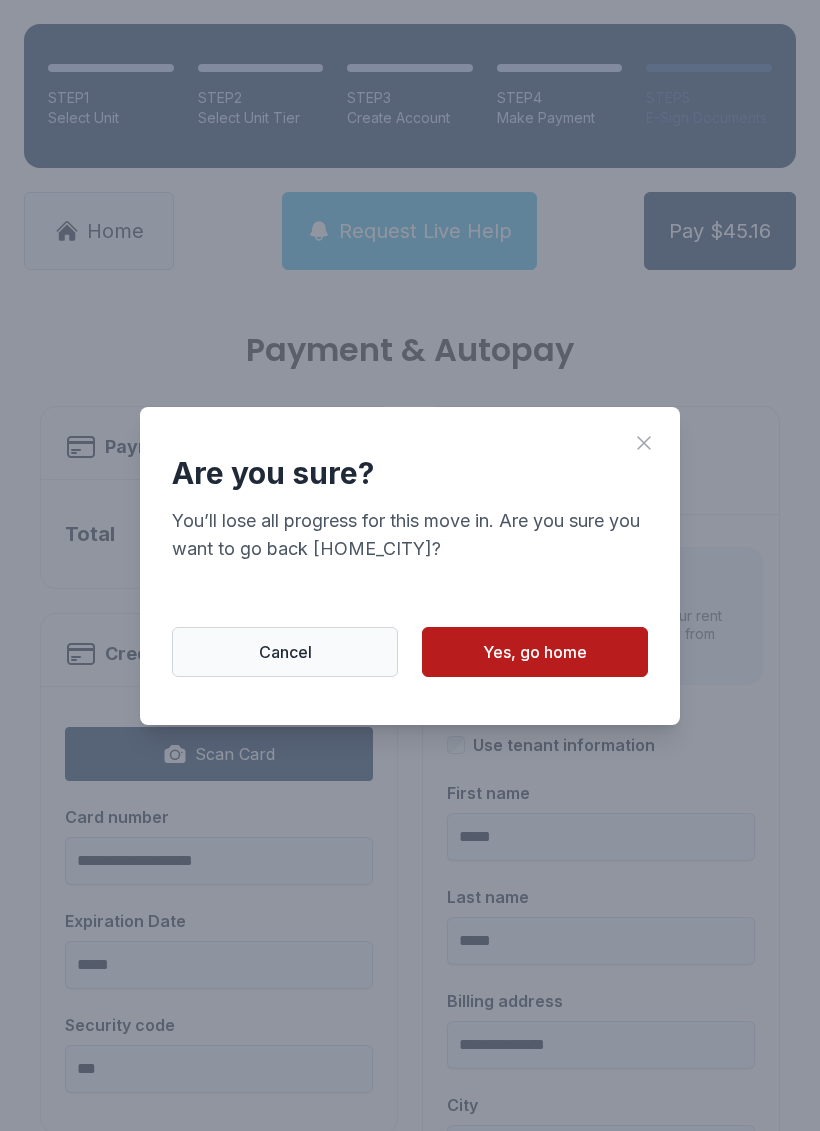 click on "Cancel" at bounding box center [285, 652] 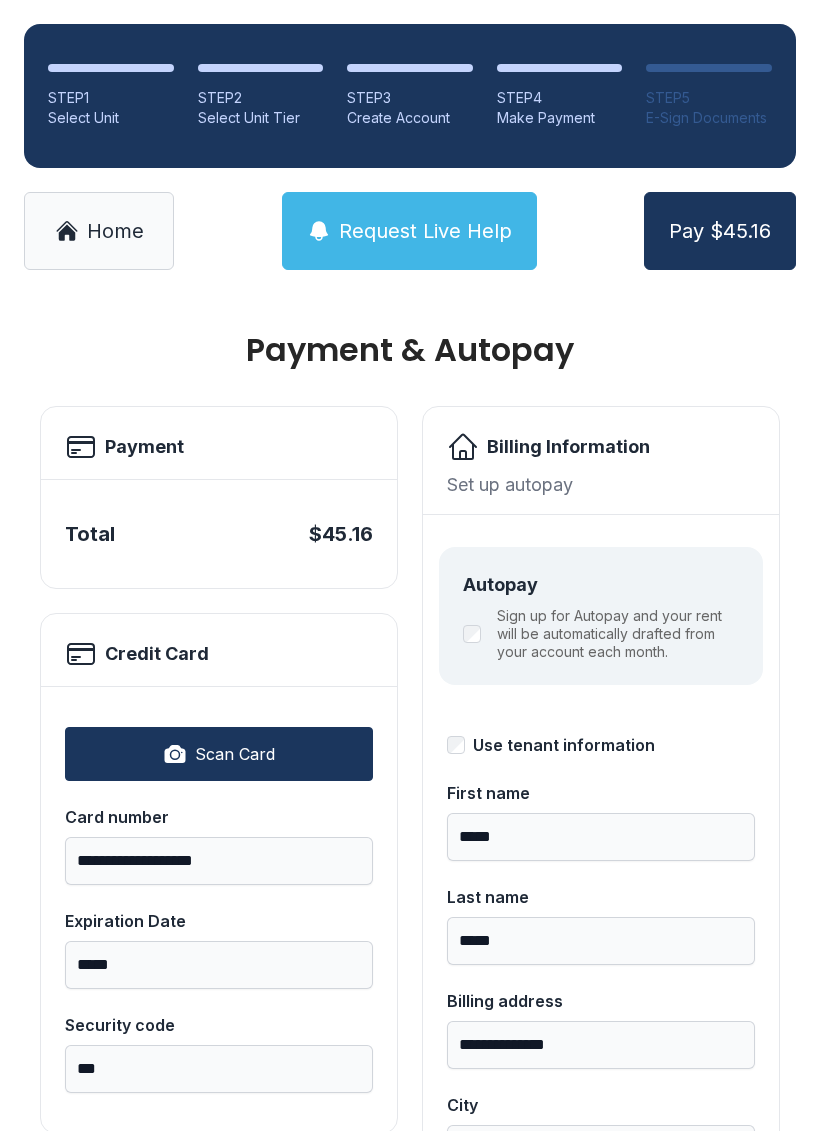 scroll, scrollTop: 0, scrollLeft: 0, axis: both 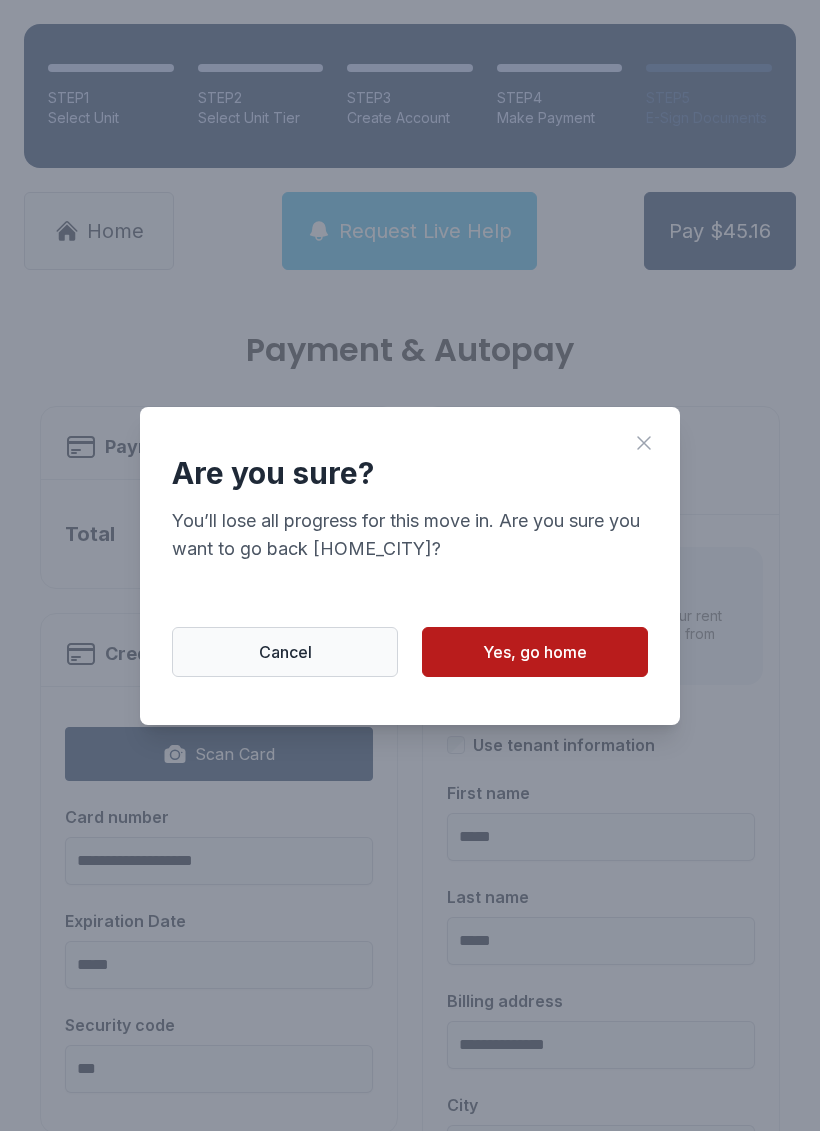 click on "Yes, go home" at bounding box center (535, 652) 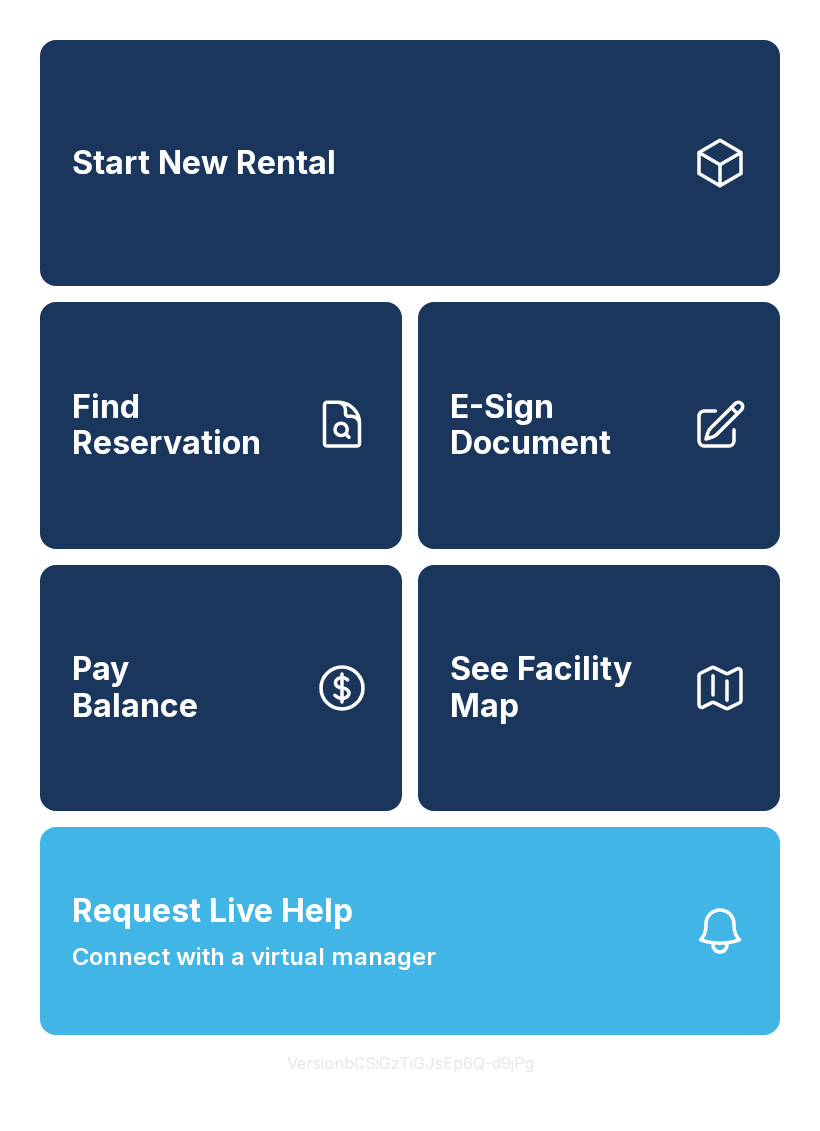 click on "Start New Rental" at bounding box center (410, 163) 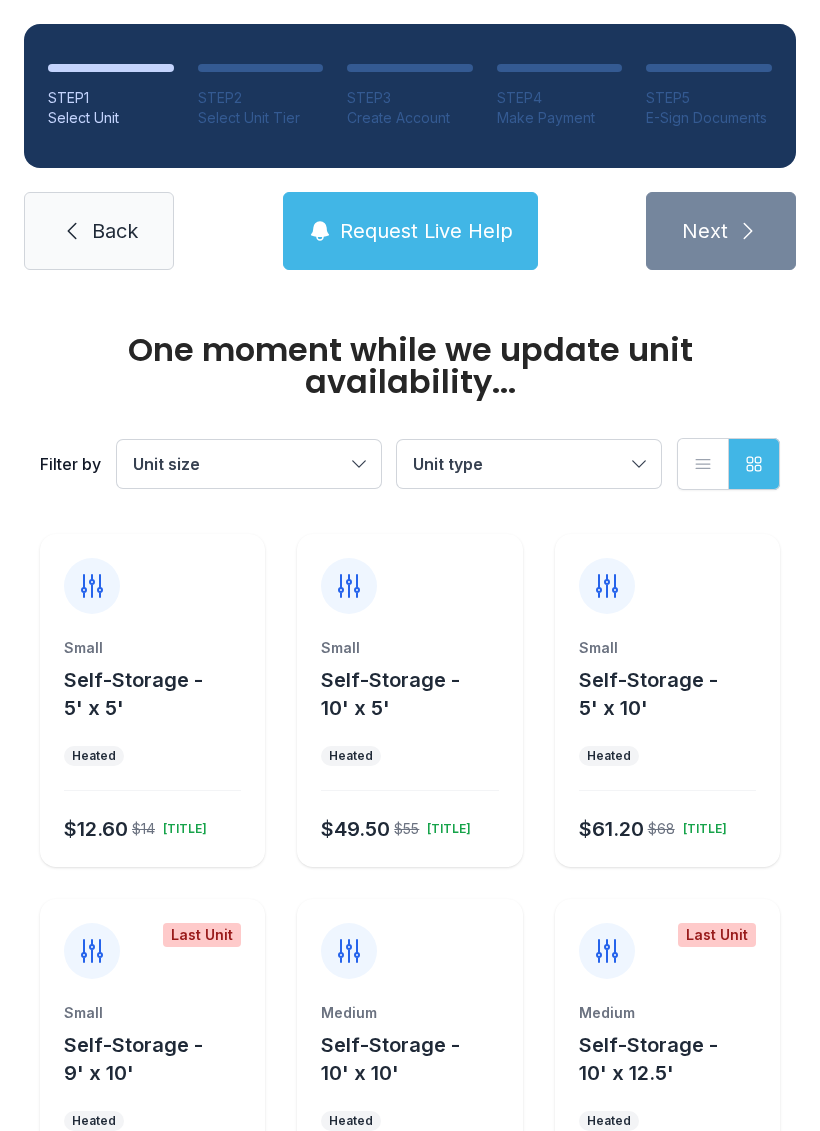 scroll, scrollTop: 0, scrollLeft: 0, axis: both 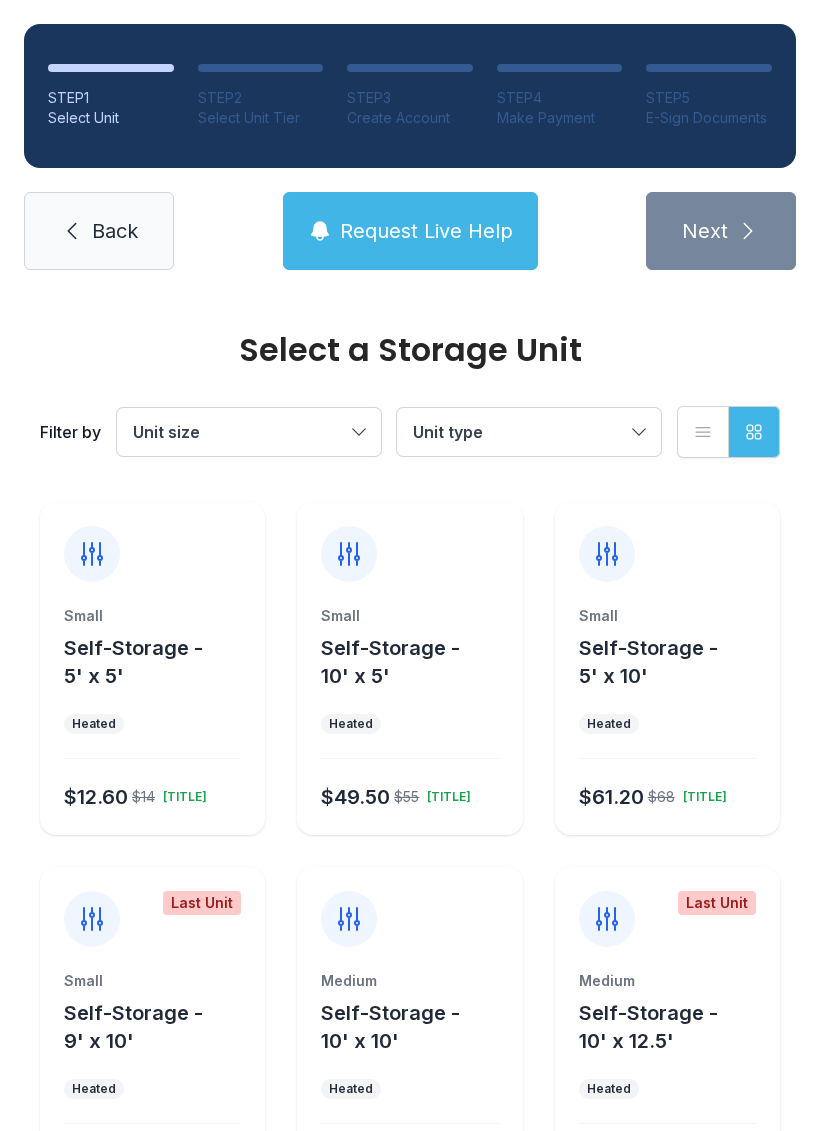 click on "Self-Storage - 5' x 5'" at bounding box center (133, 662) 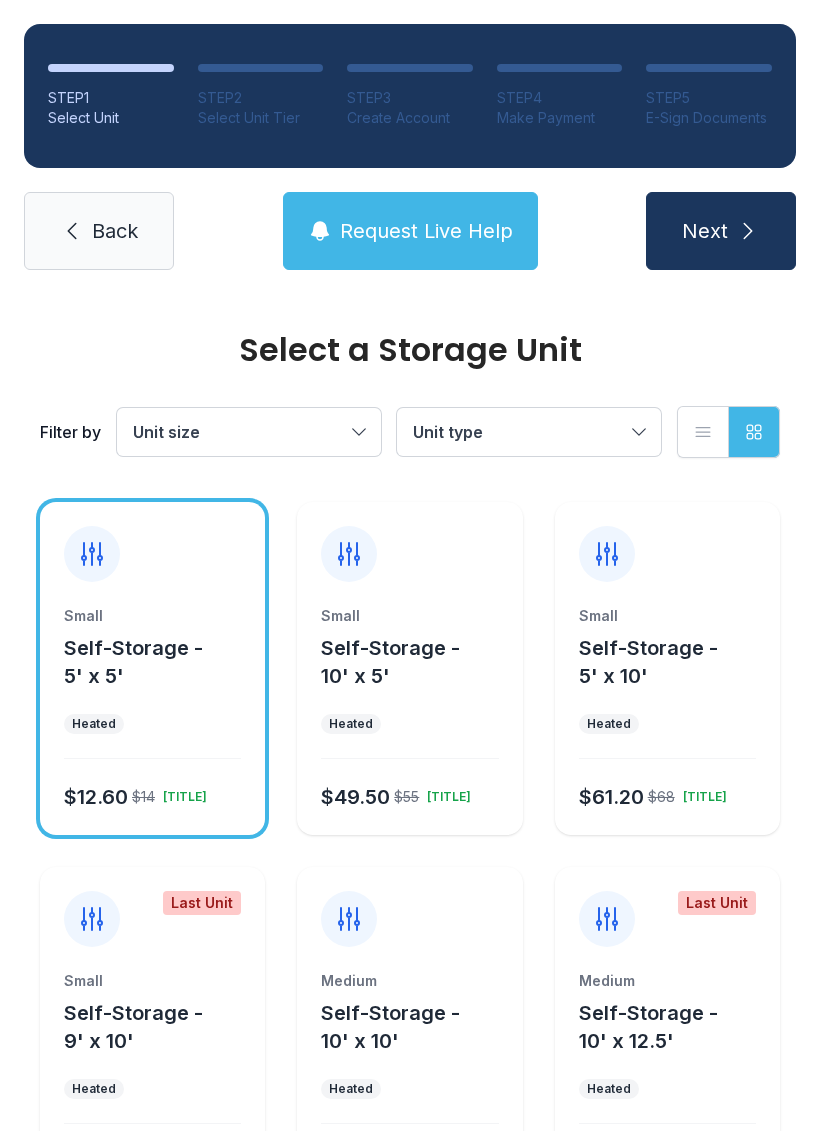 click on "Next" at bounding box center (721, 231) 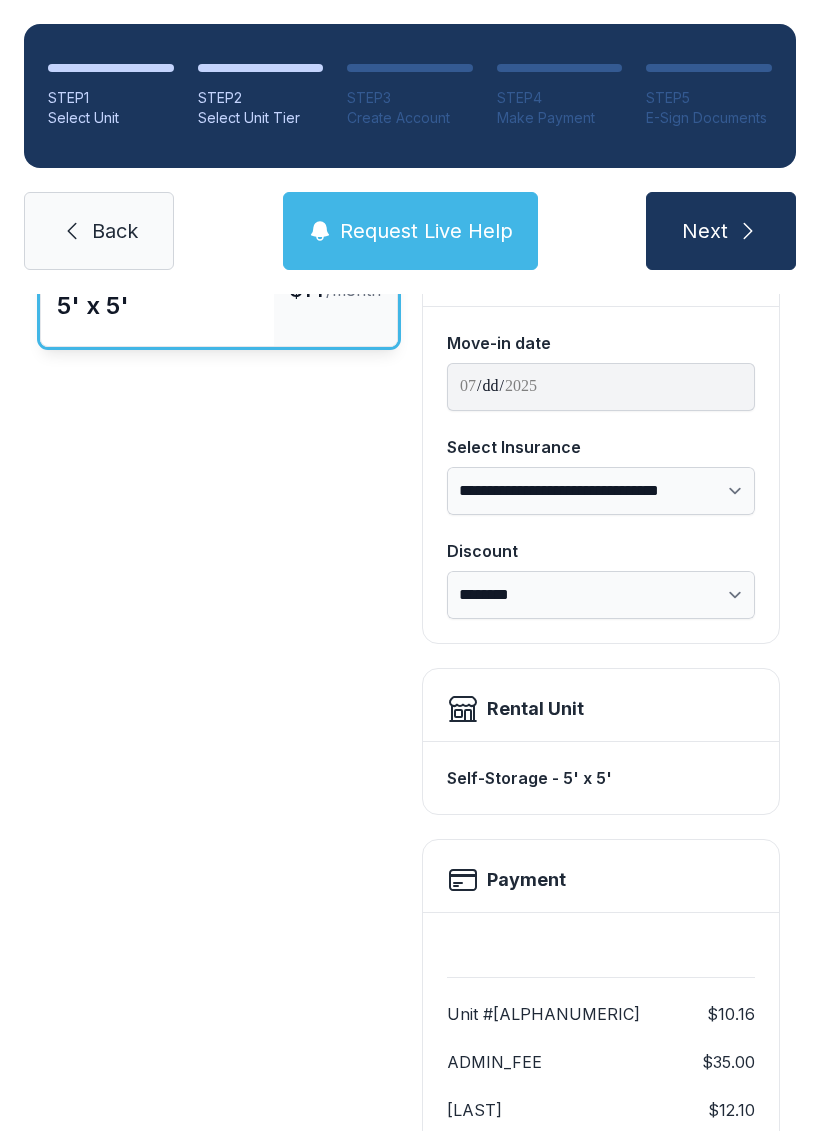 scroll, scrollTop: 172, scrollLeft: 0, axis: vertical 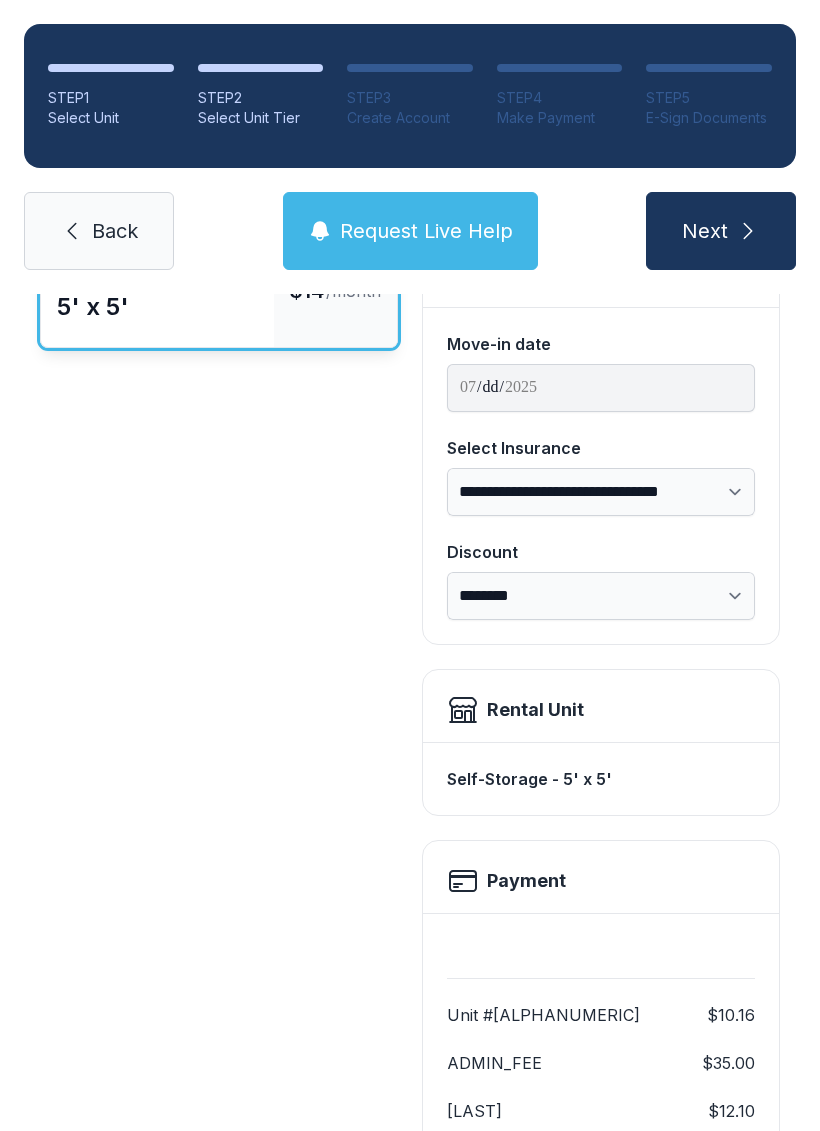 click at bounding box center (748, 231) 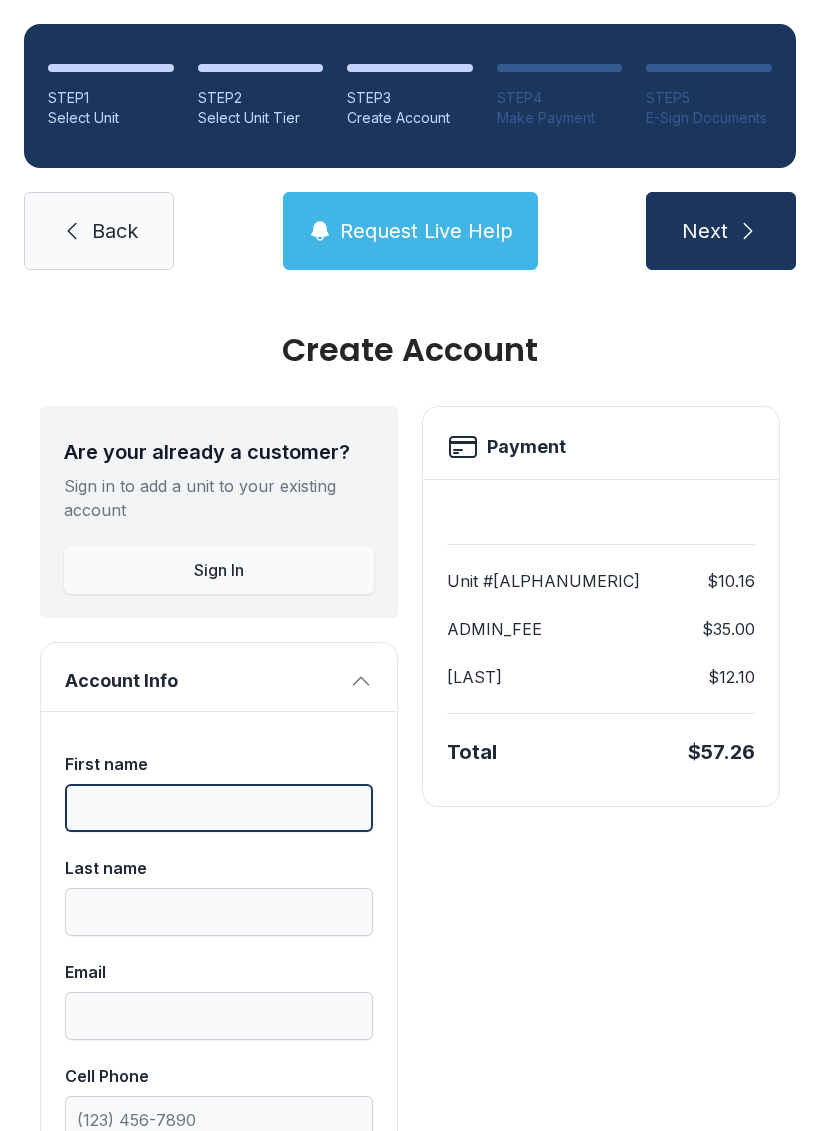 click on "First name" at bounding box center [219, 808] 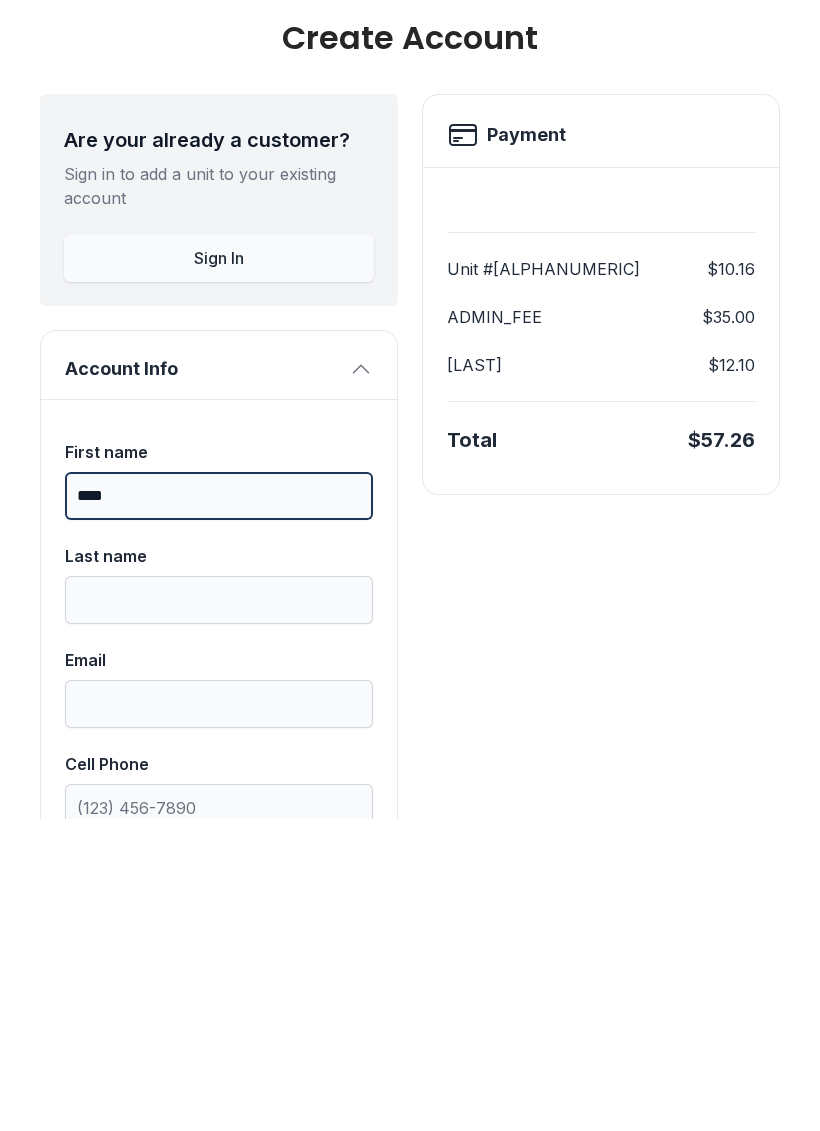 type on "****" 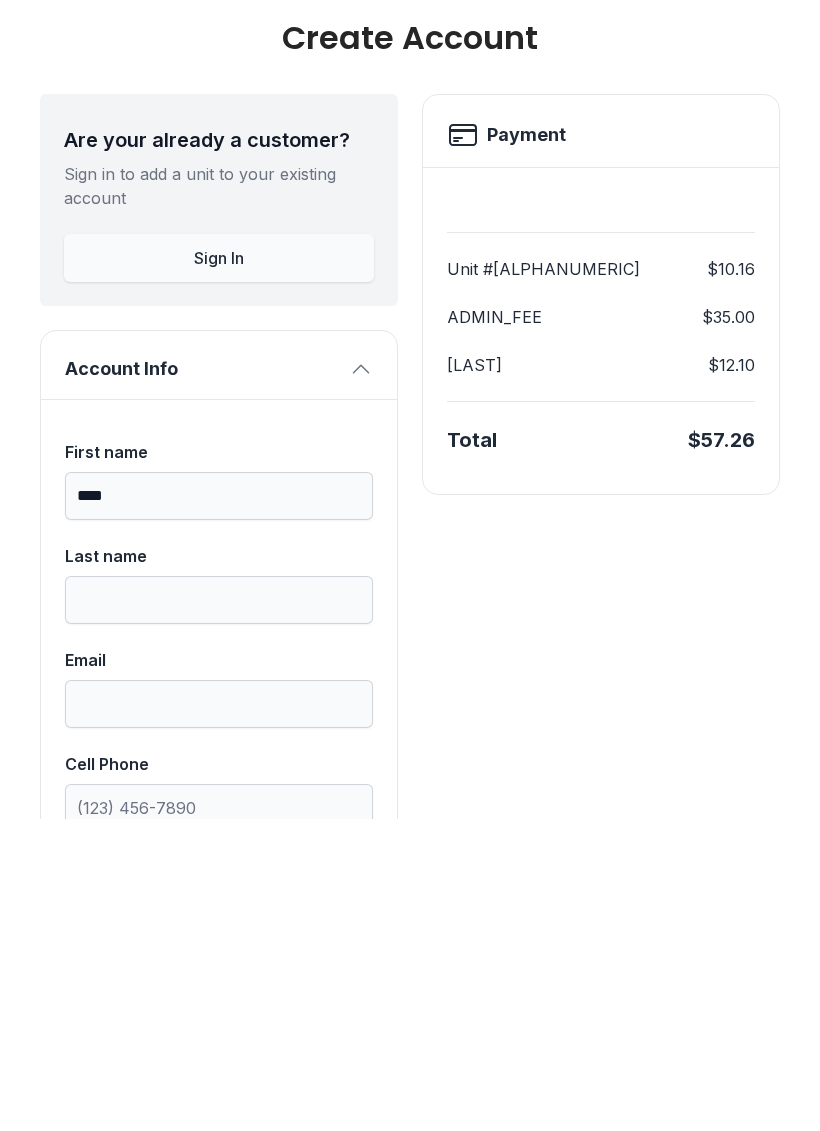 click on "Last name" at bounding box center [219, 792] 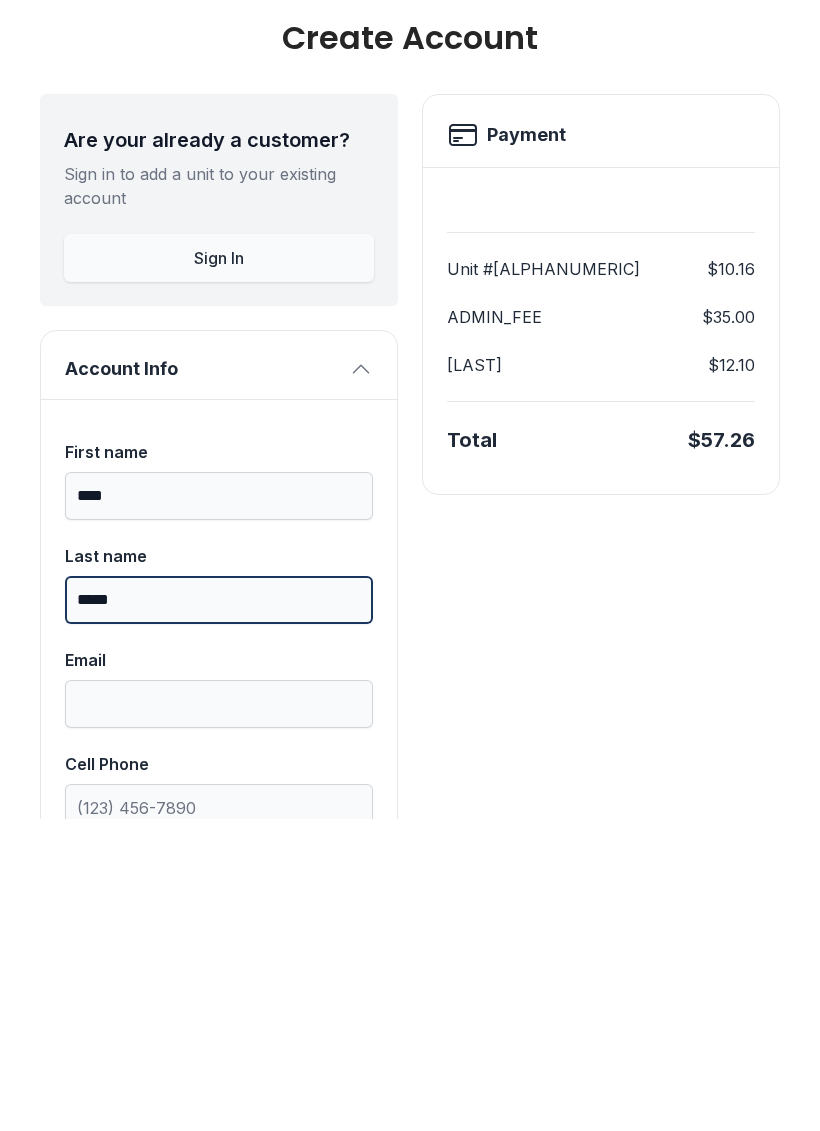 type on "*****" 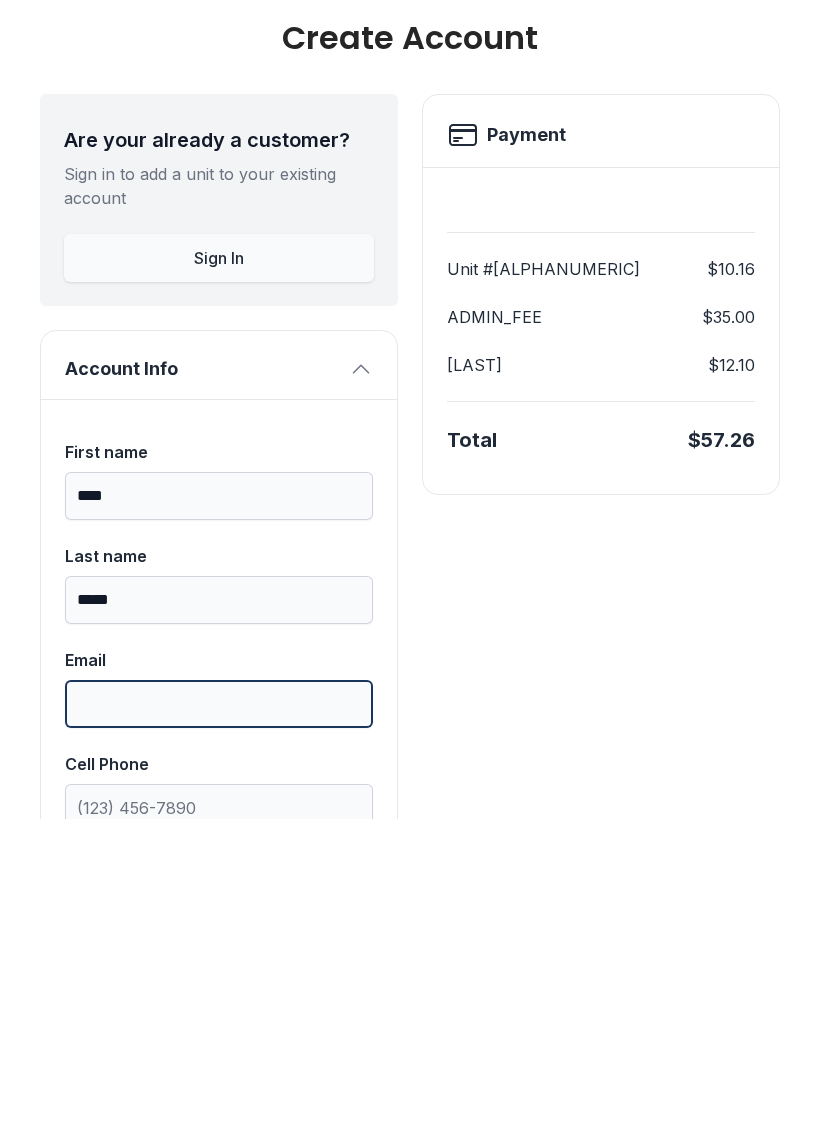 click on "Email" at bounding box center (219, 1016) 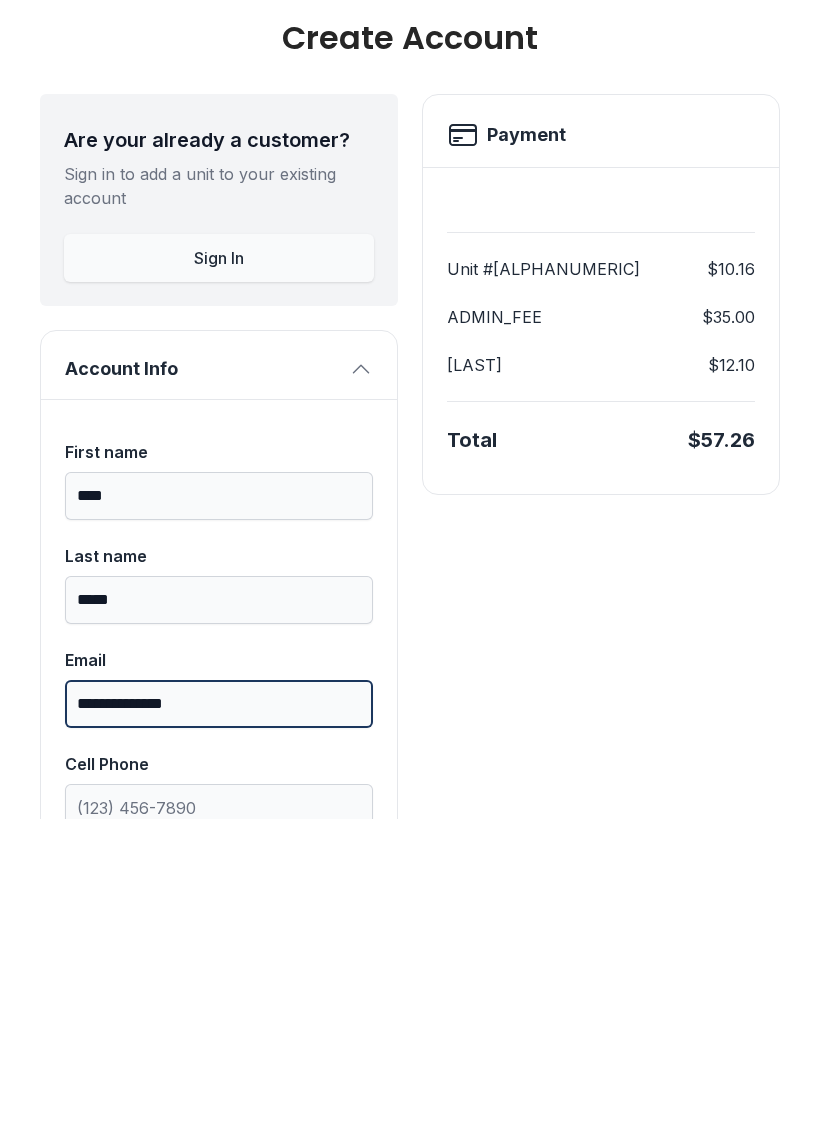 type on "**********" 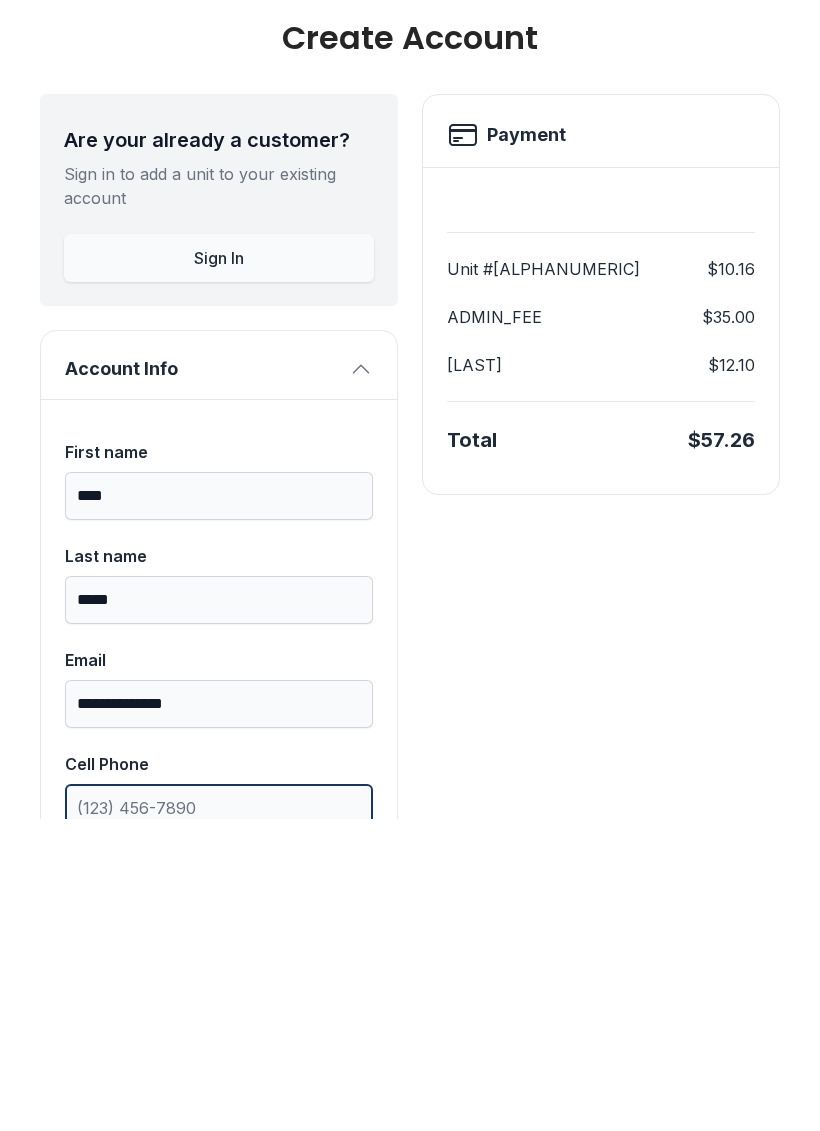 click on "Cell Phone" at bounding box center [219, 1120] 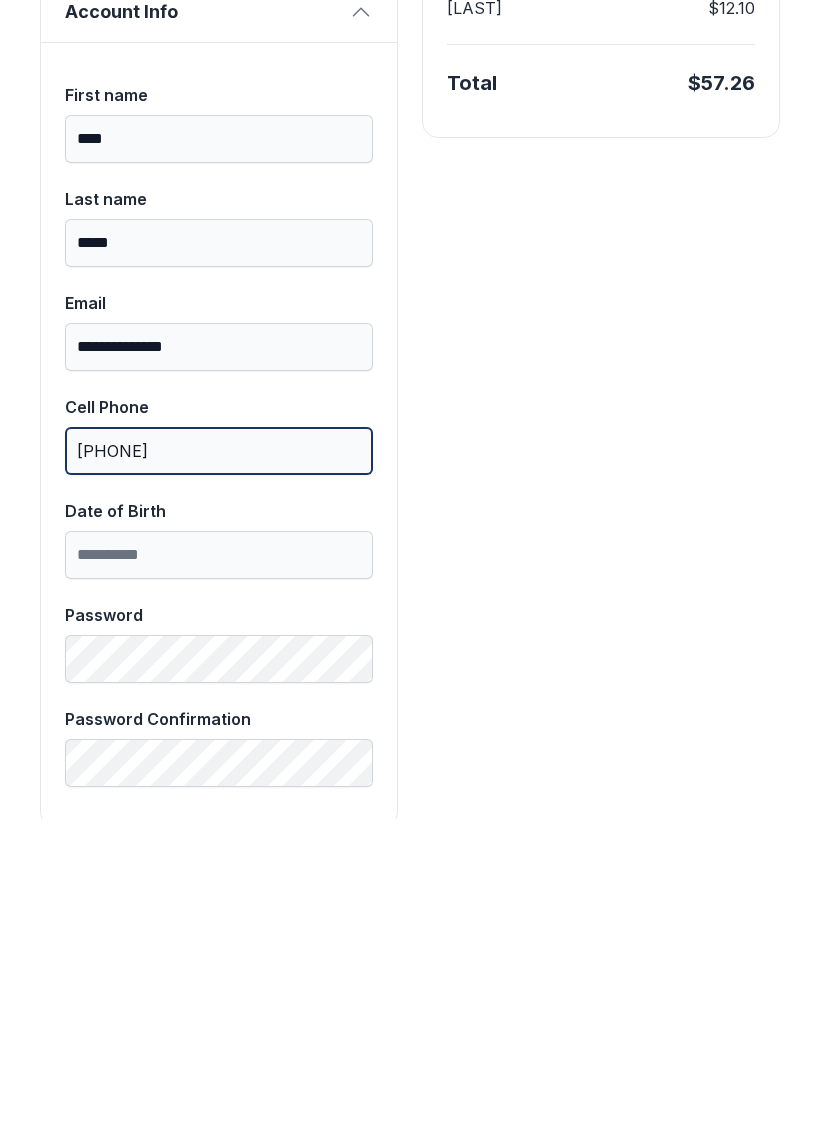 scroll, scrollTop: 358, scrollLeft: 0, axis: vertical 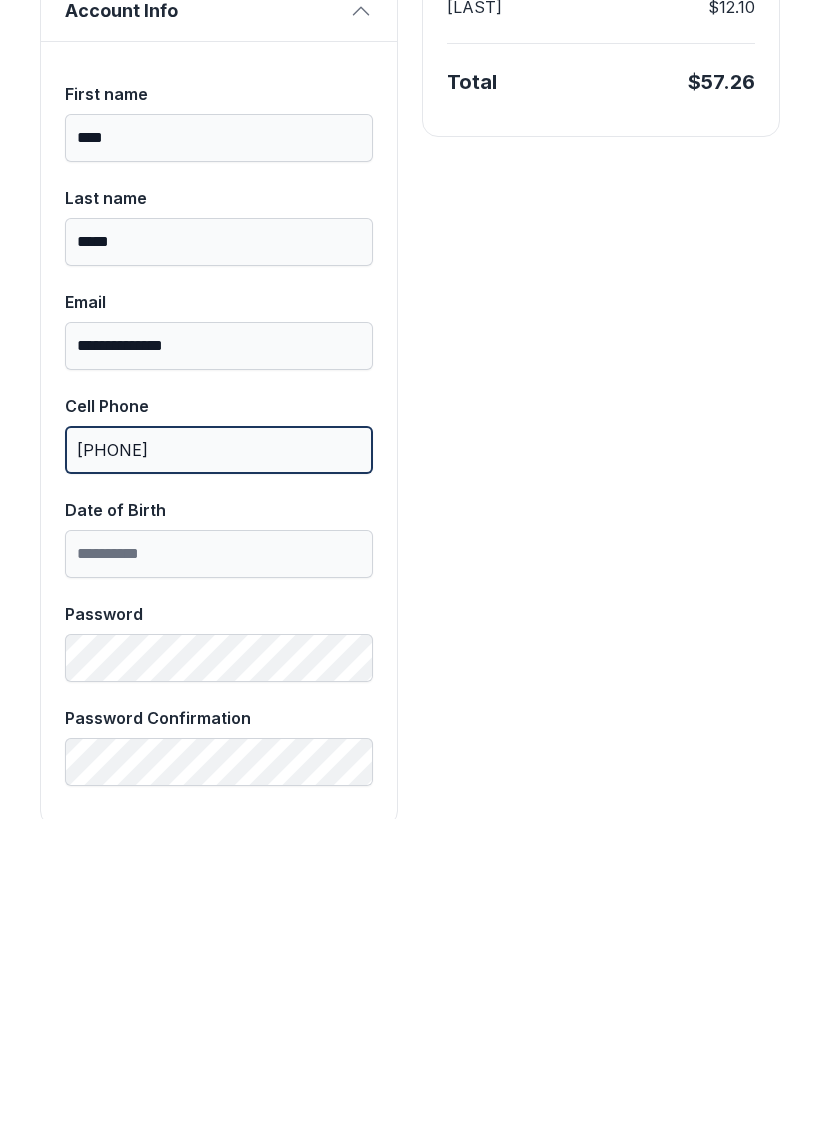 type on "[PHONE]" 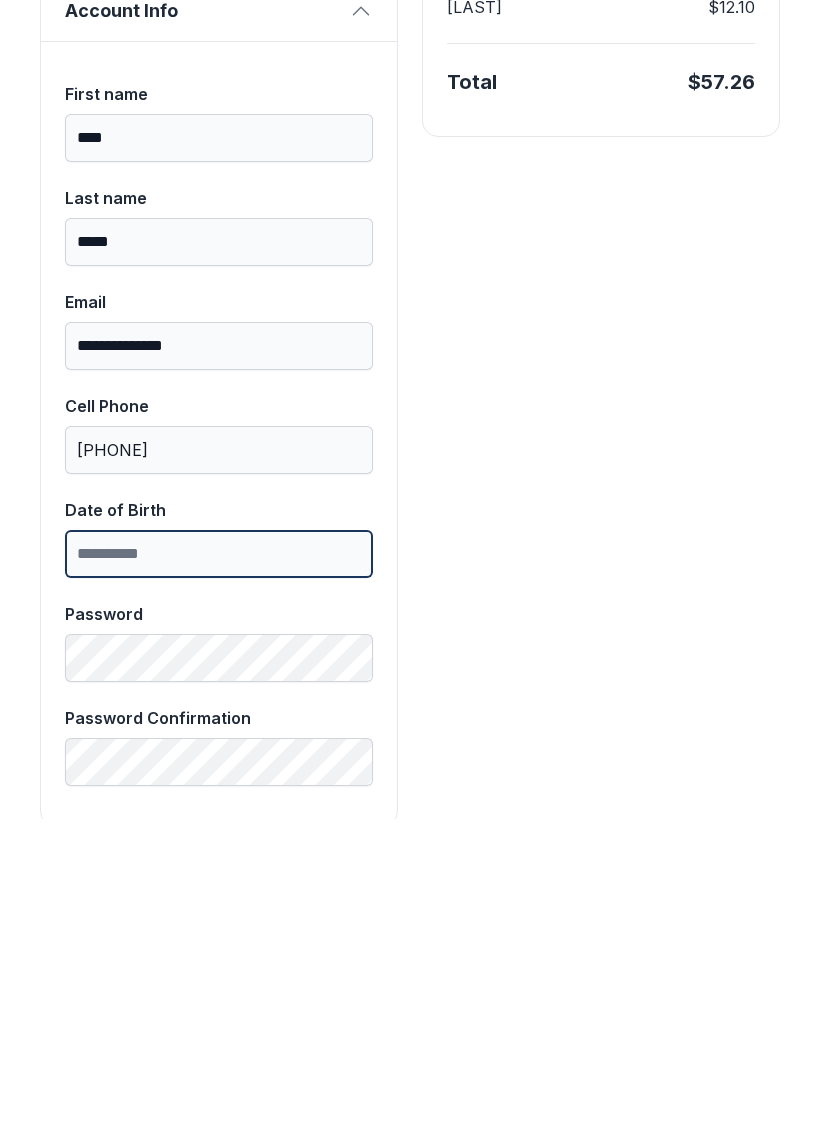 click on "Date of Birth" at bounding box center (219, 866) 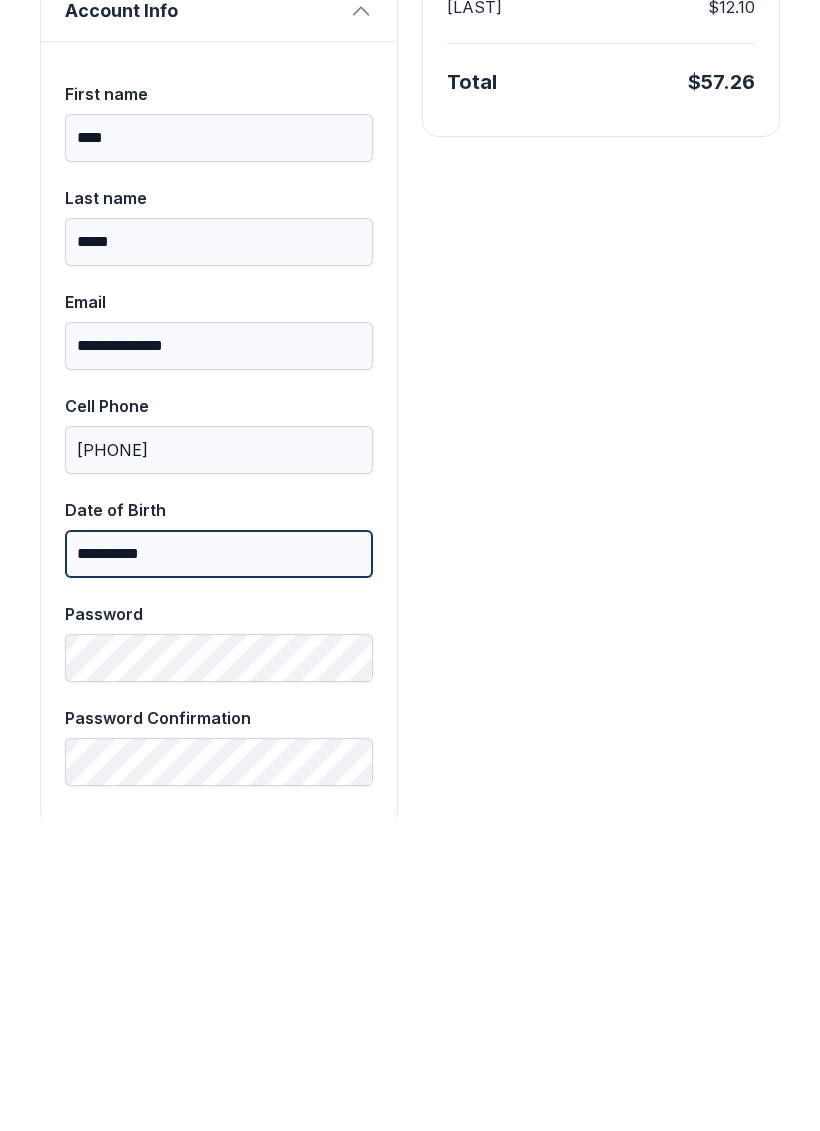 type on "**********" 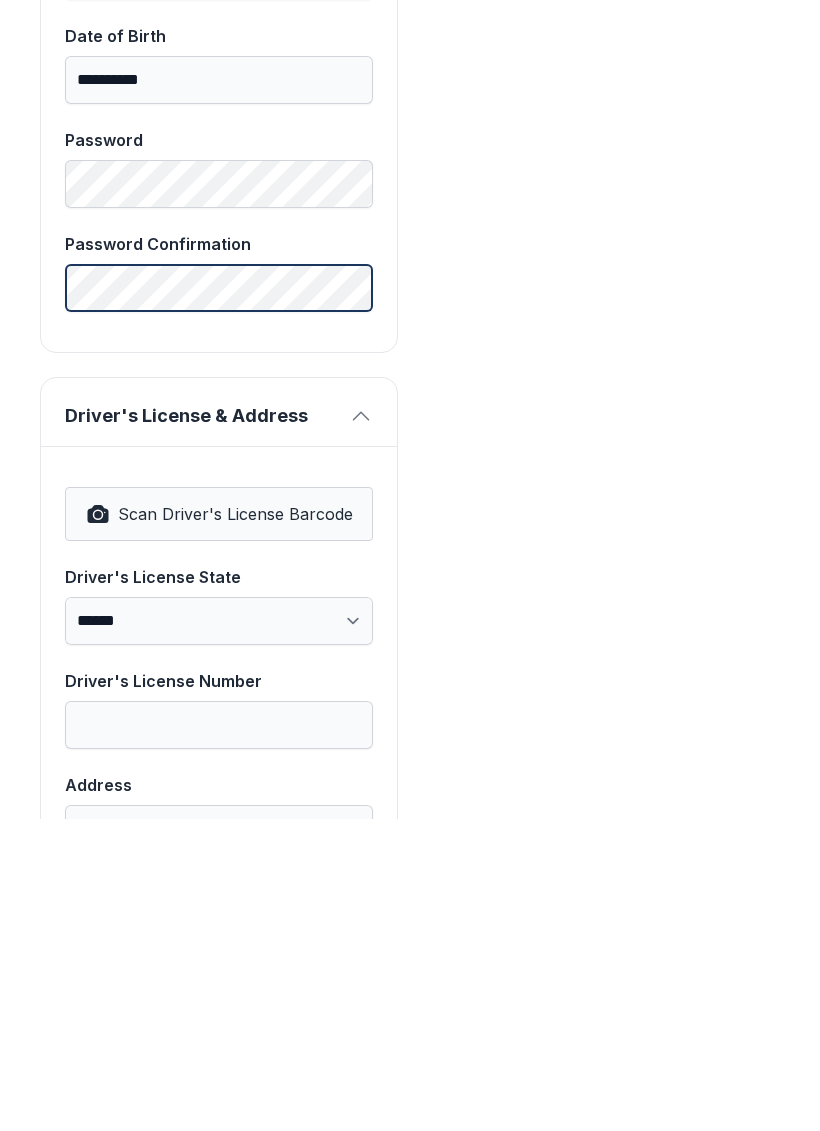 scroll, scrollTop: 836, scrollLeft: 0, axis: vertical 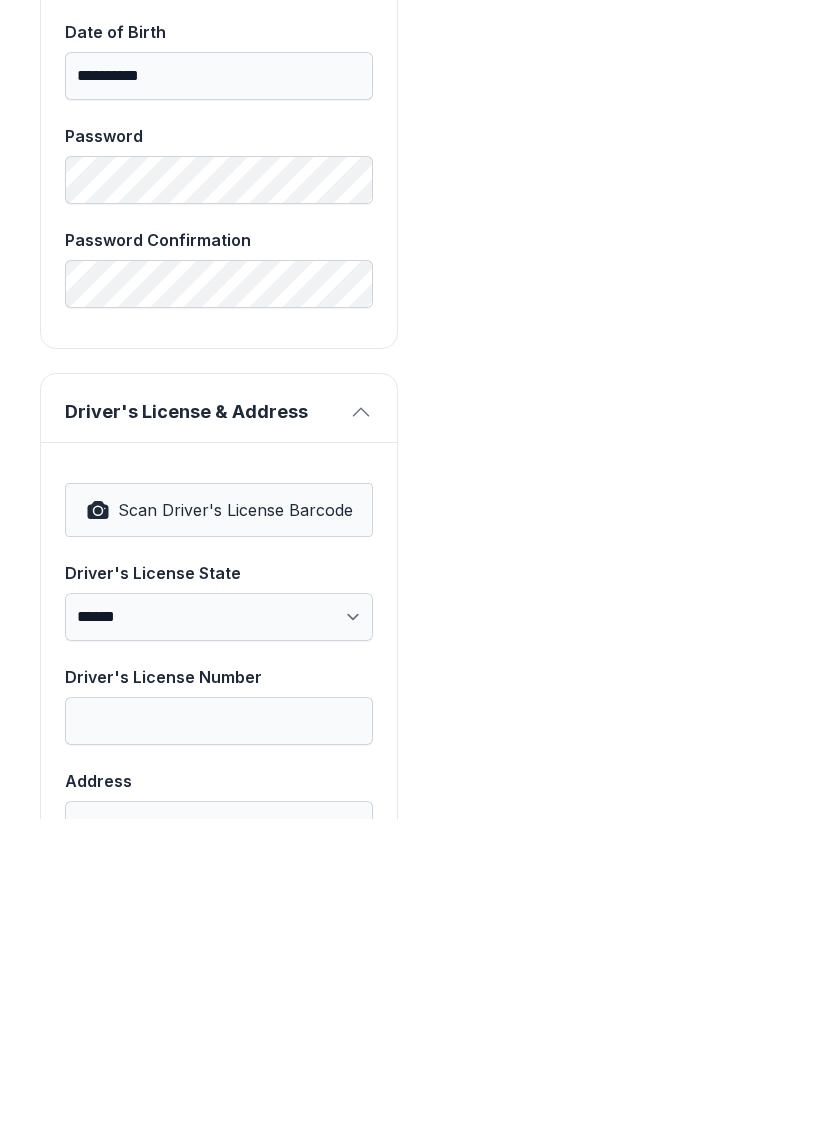 click on "Scan Driver's License Barcode" at bounding box center (219, 822) 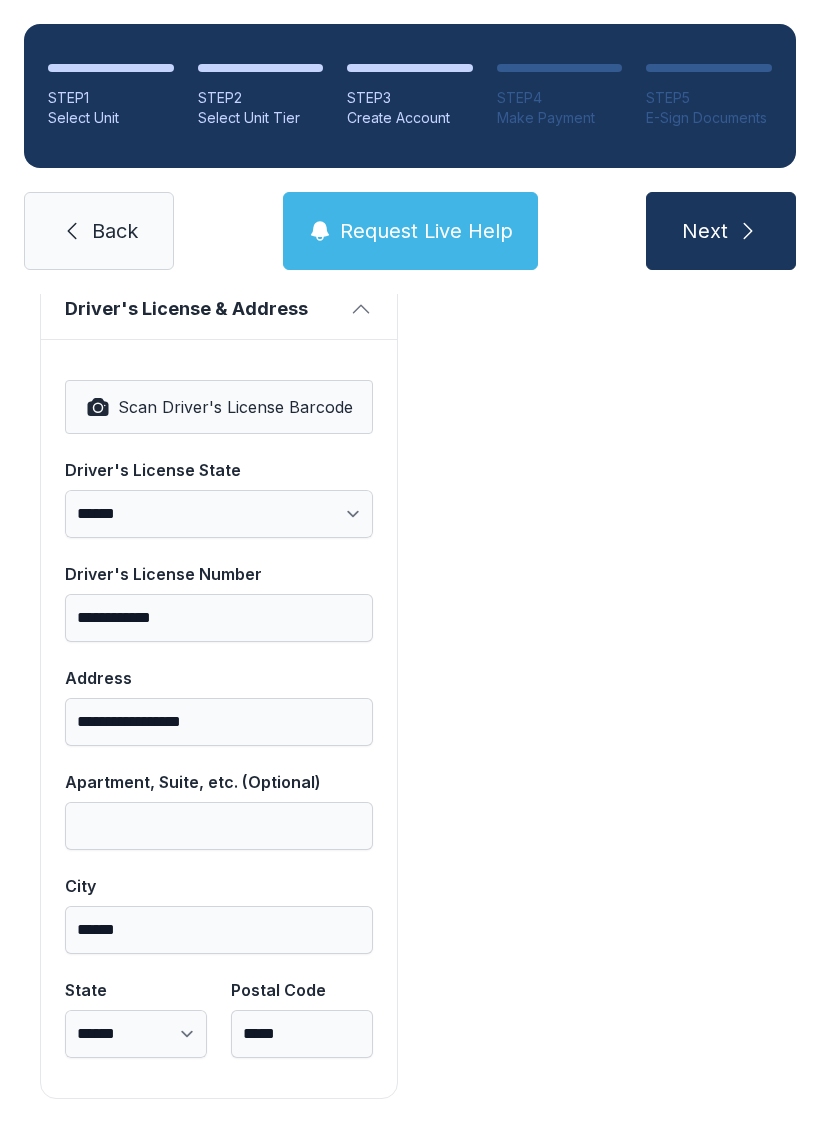 scroll, scrollTop: 1250, scrollLeft: 0, axis: vertical 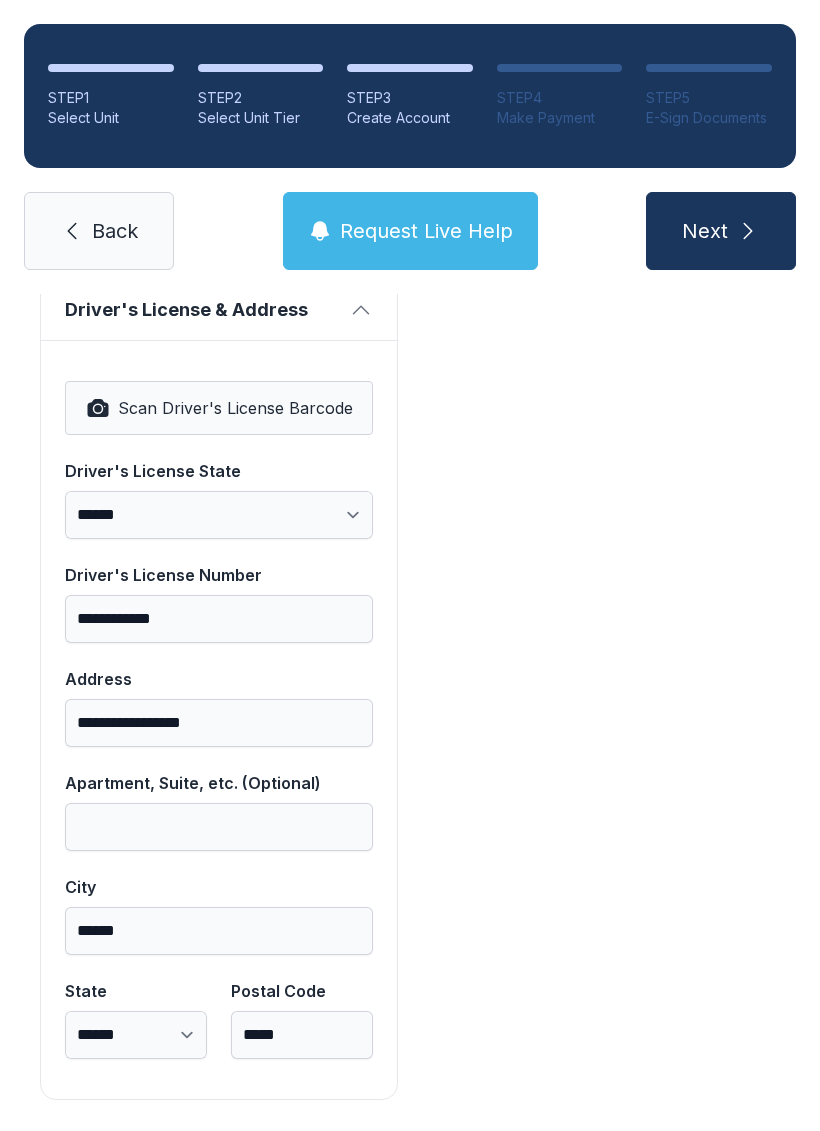 click at bounding box center (748, 231) 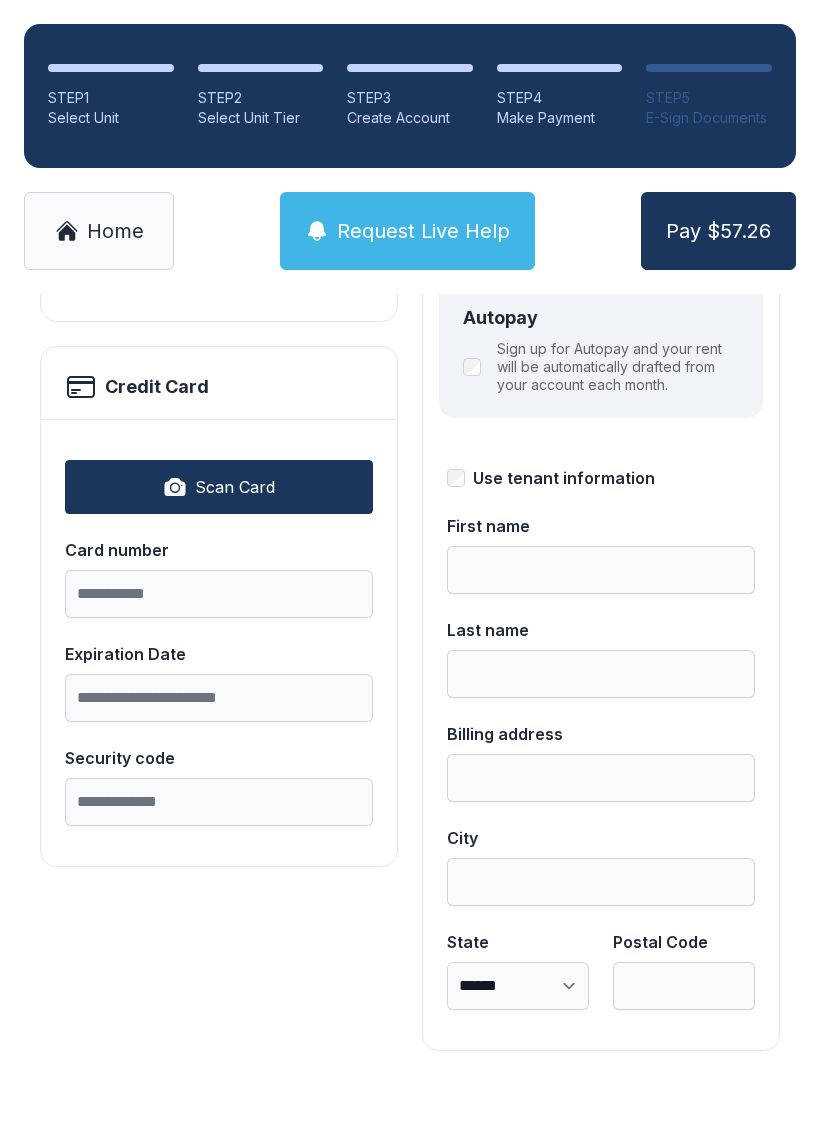 scroll, scrollTop: 0, scrollLeft: 0, axis: both 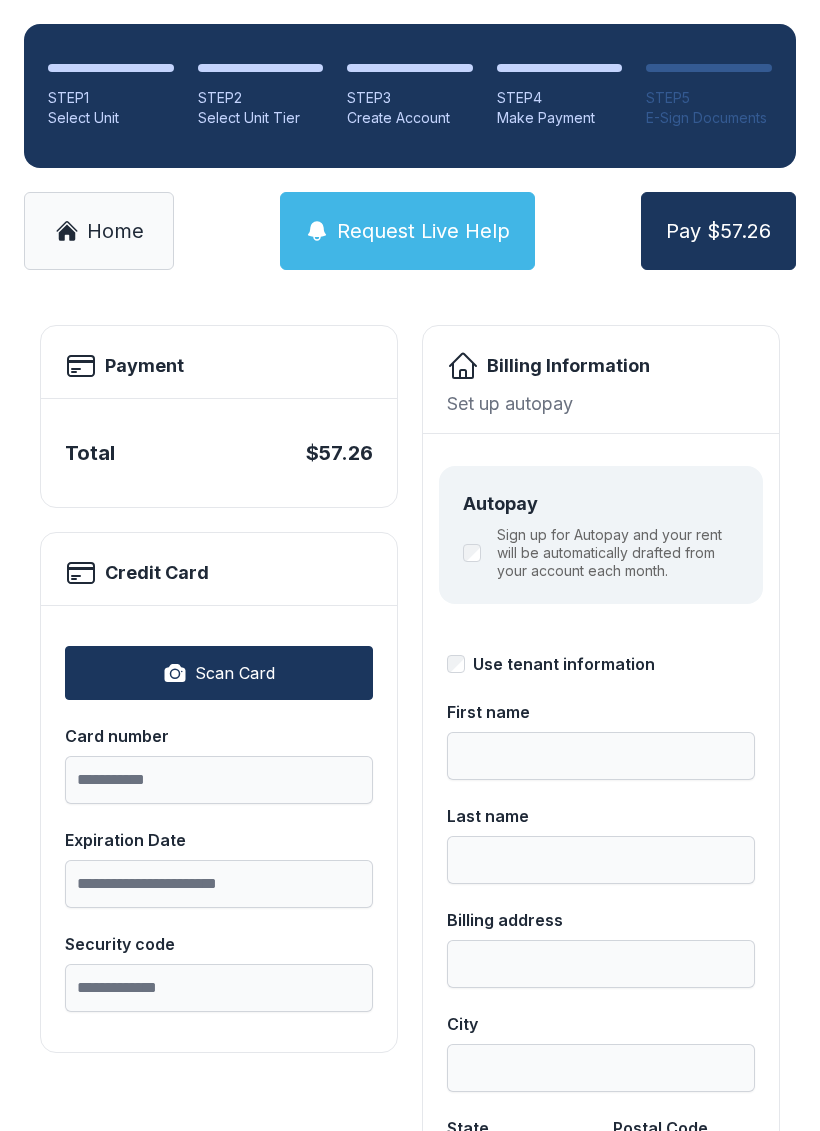 click on "Scan Card" at bounding box center (219, 673) 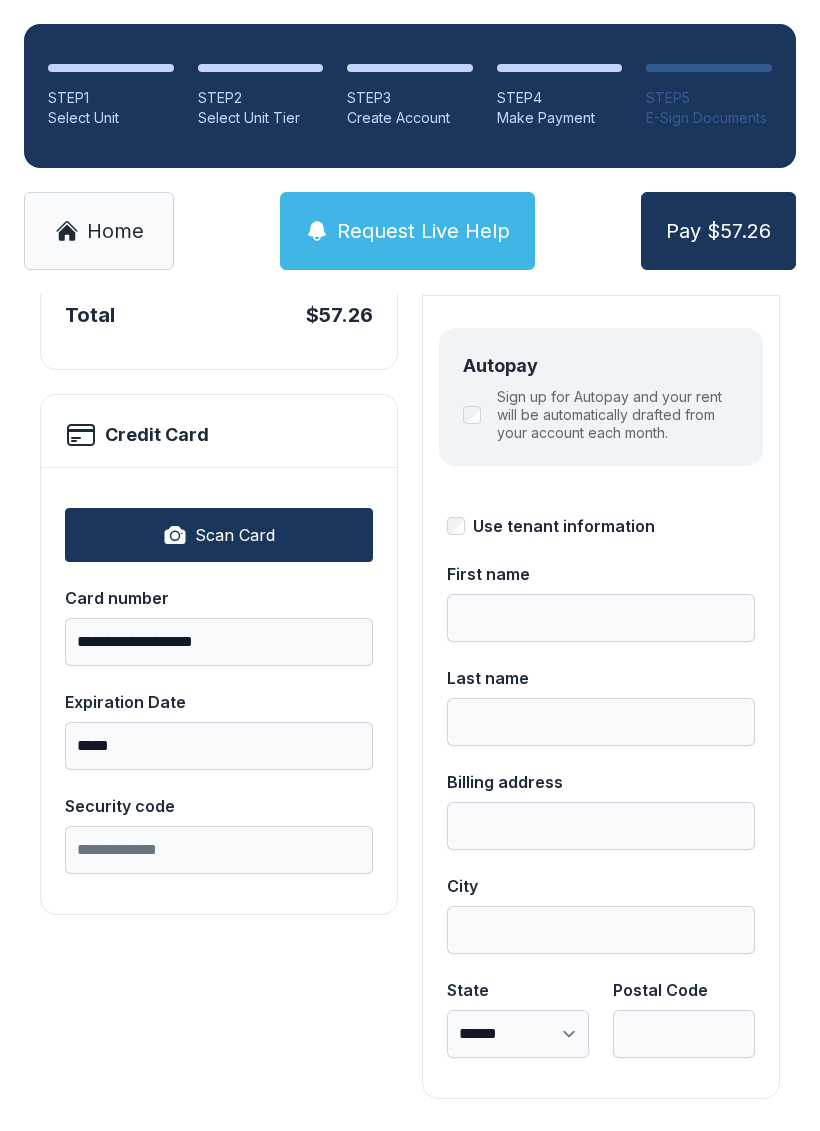 scroll, scrollTop: 218, scrollLeft: 0, axis: vertical 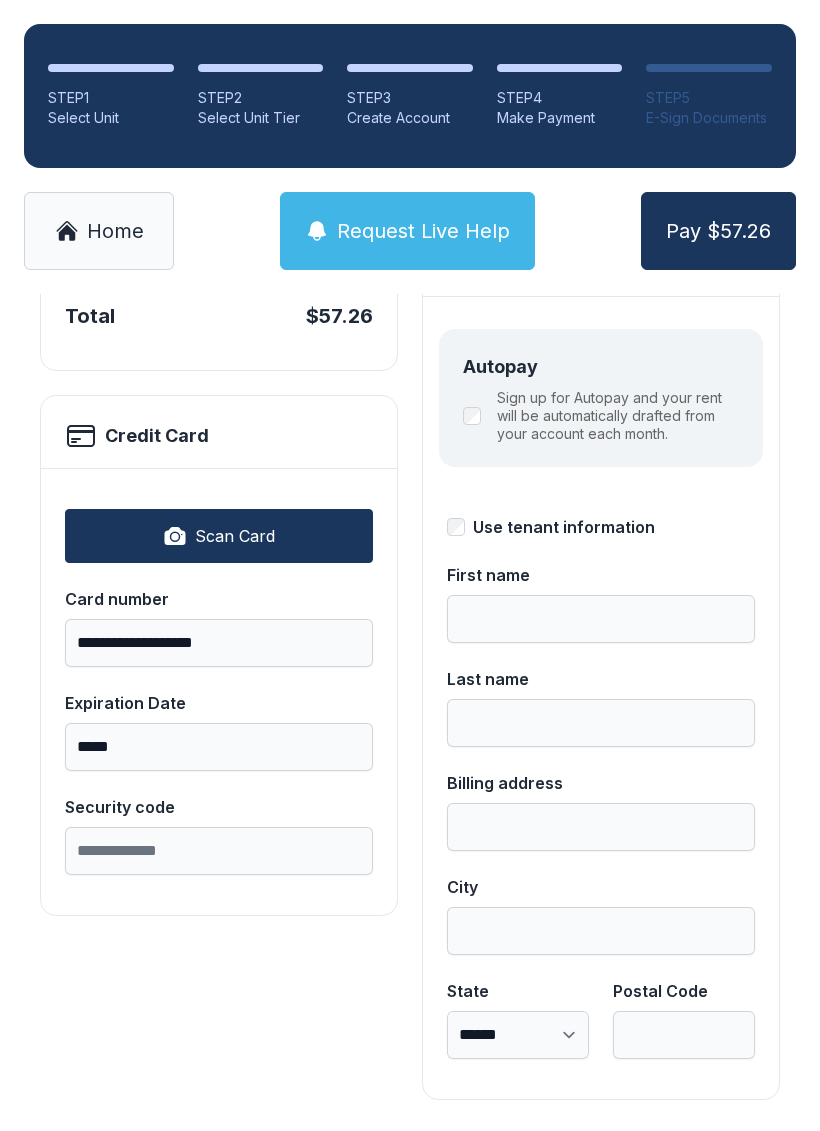 click on "**********" at bounding box center [219, 692] 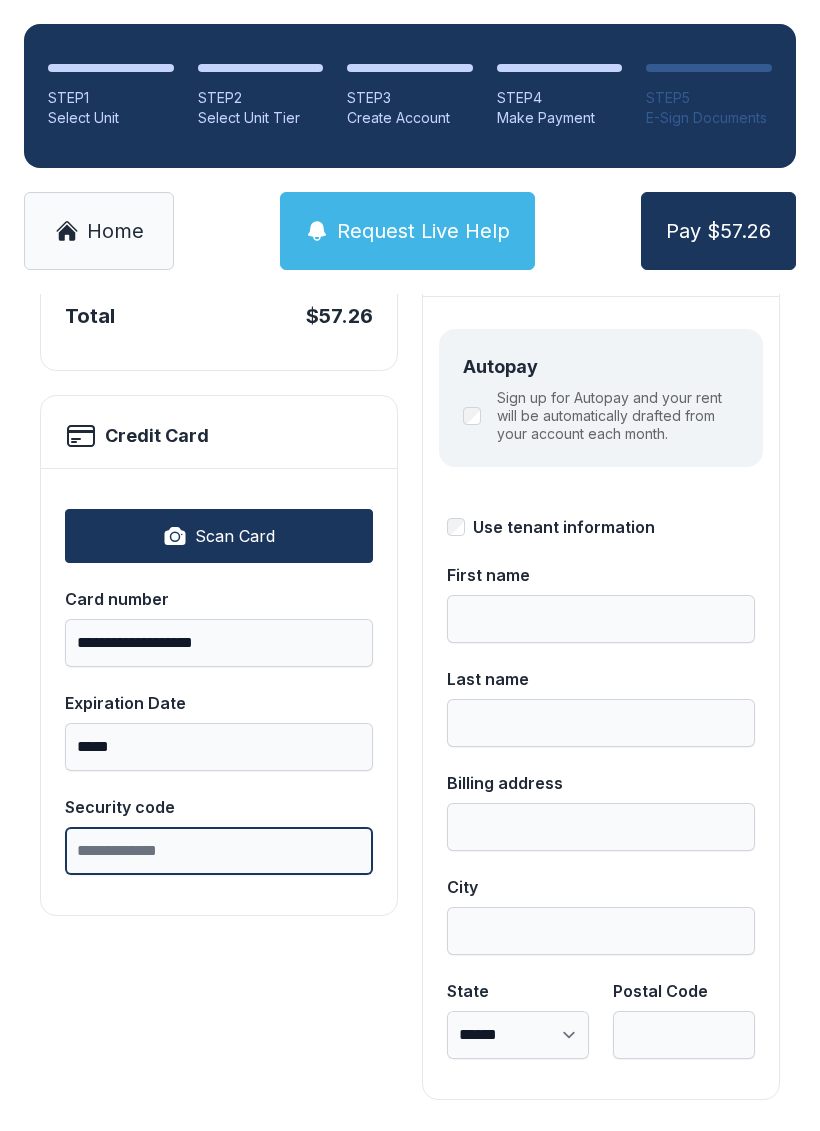 click on "Security code" at bounding box center [219, 851] 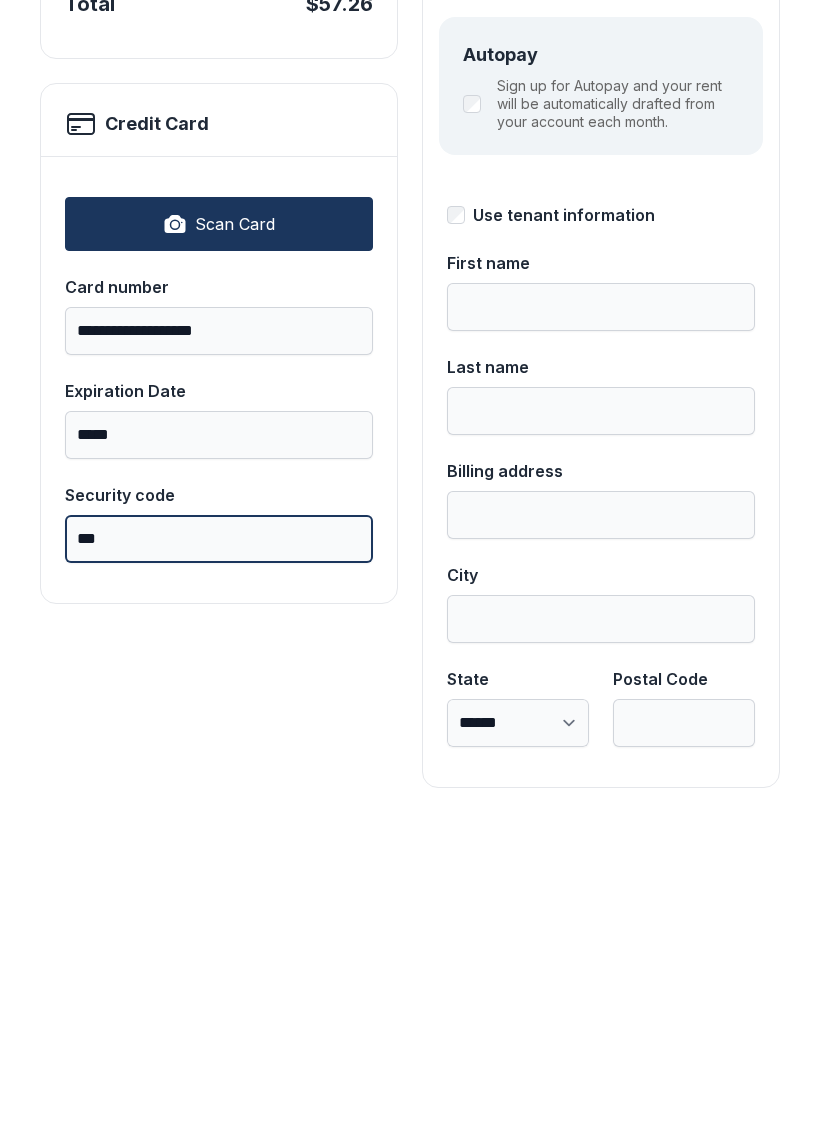 type on "***" 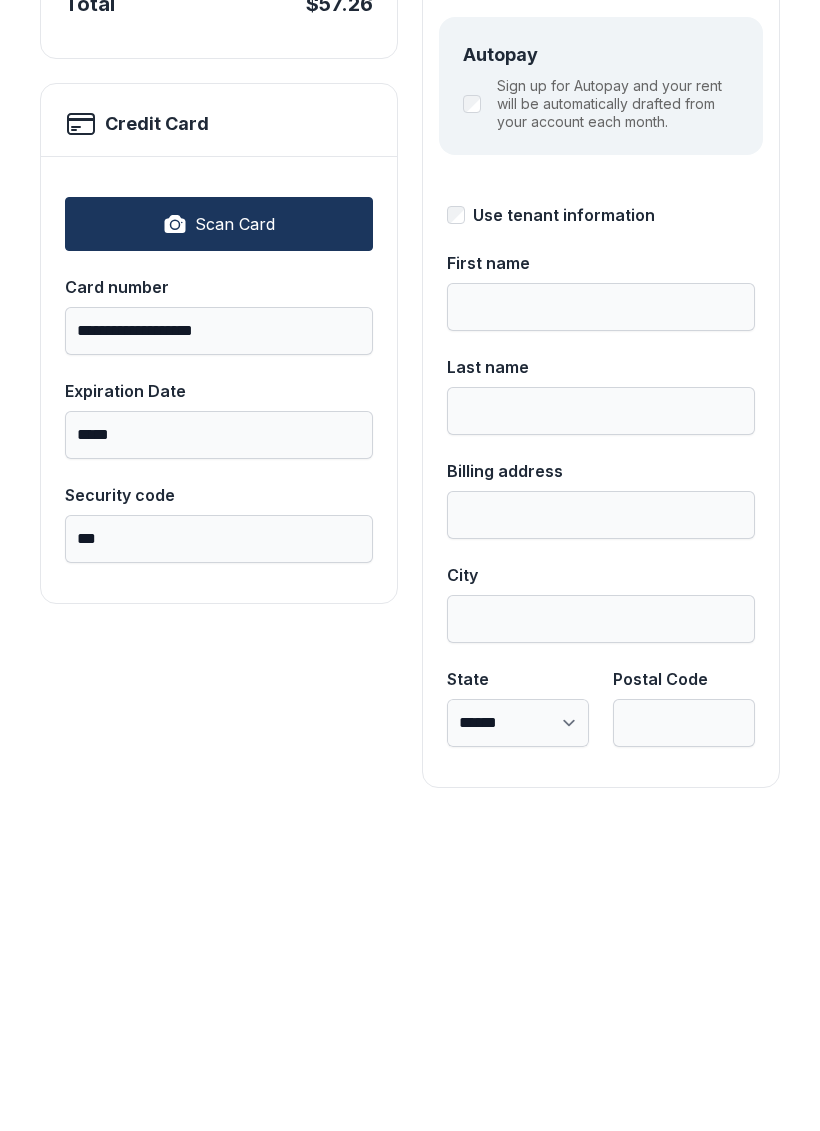 click on "Use tenant information" at bounding box center (564, 527) 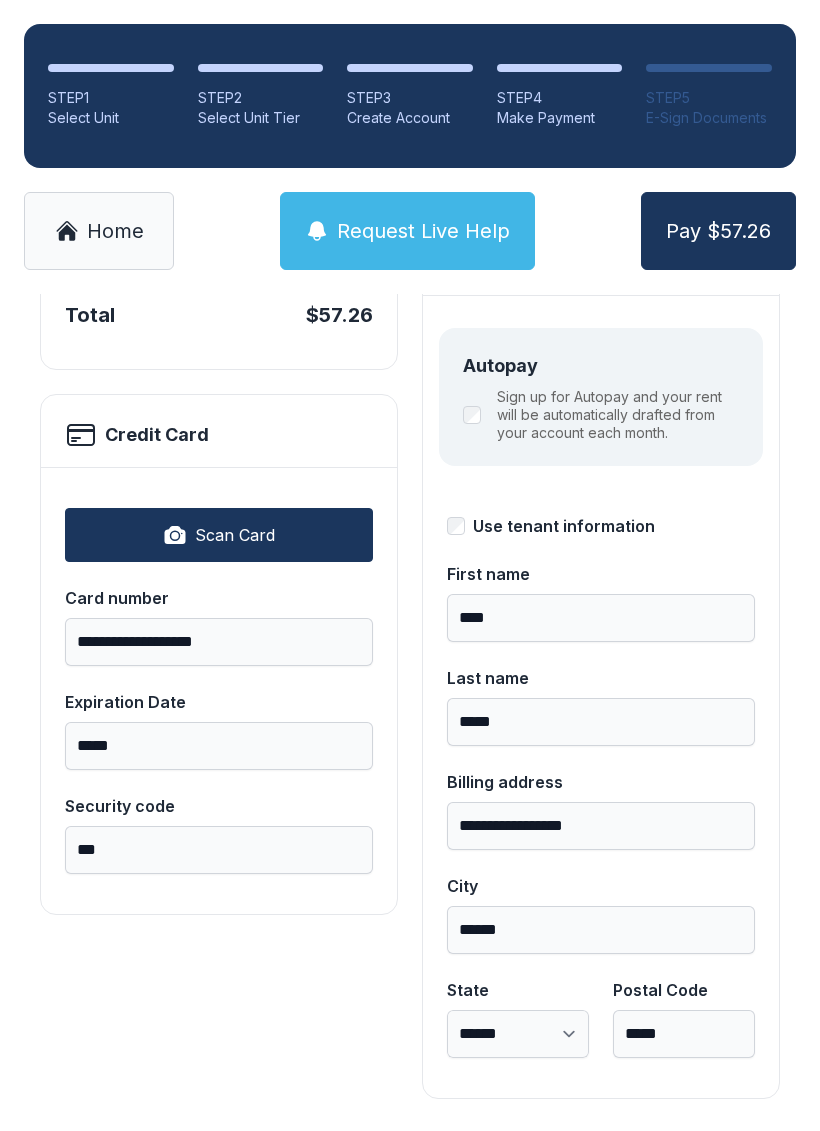 scroll, scrollTop: 218, scrollLeft: 0, axis: vertical 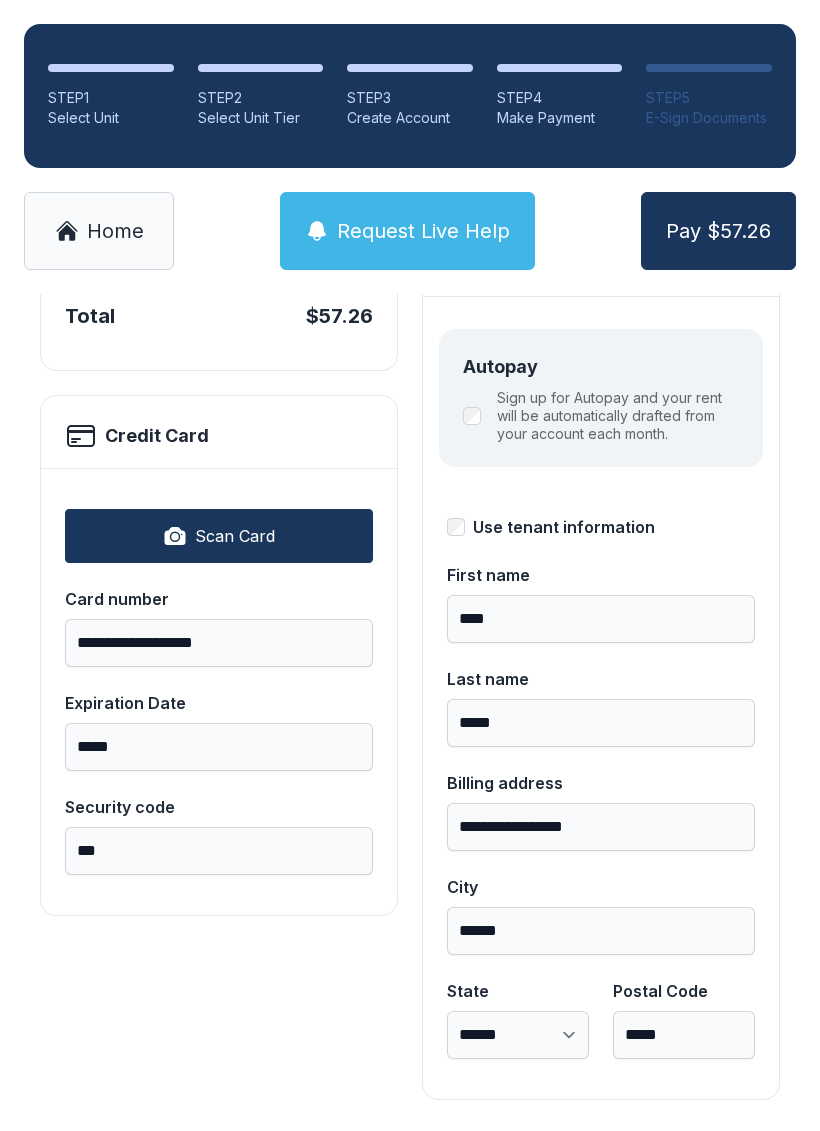 click on "Pay $57.26" at bounding box center [718, 231] 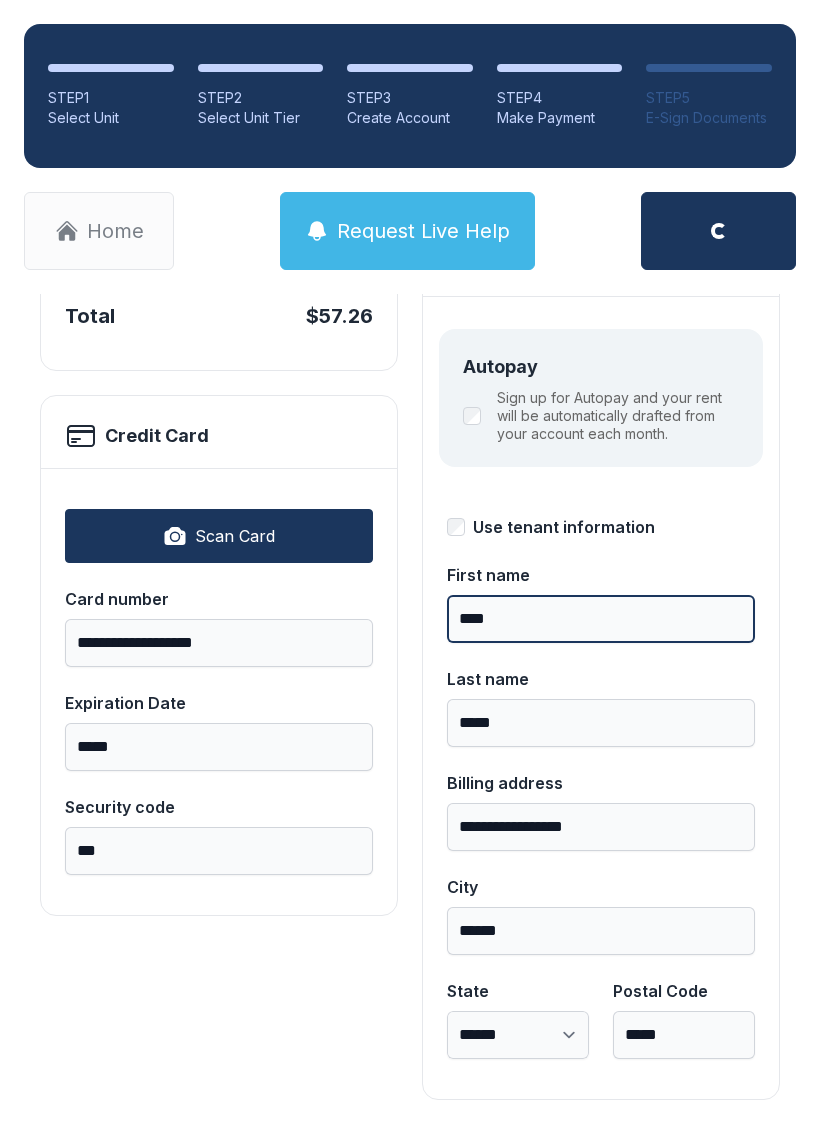 click on "****" at bounding box center [601, 619] 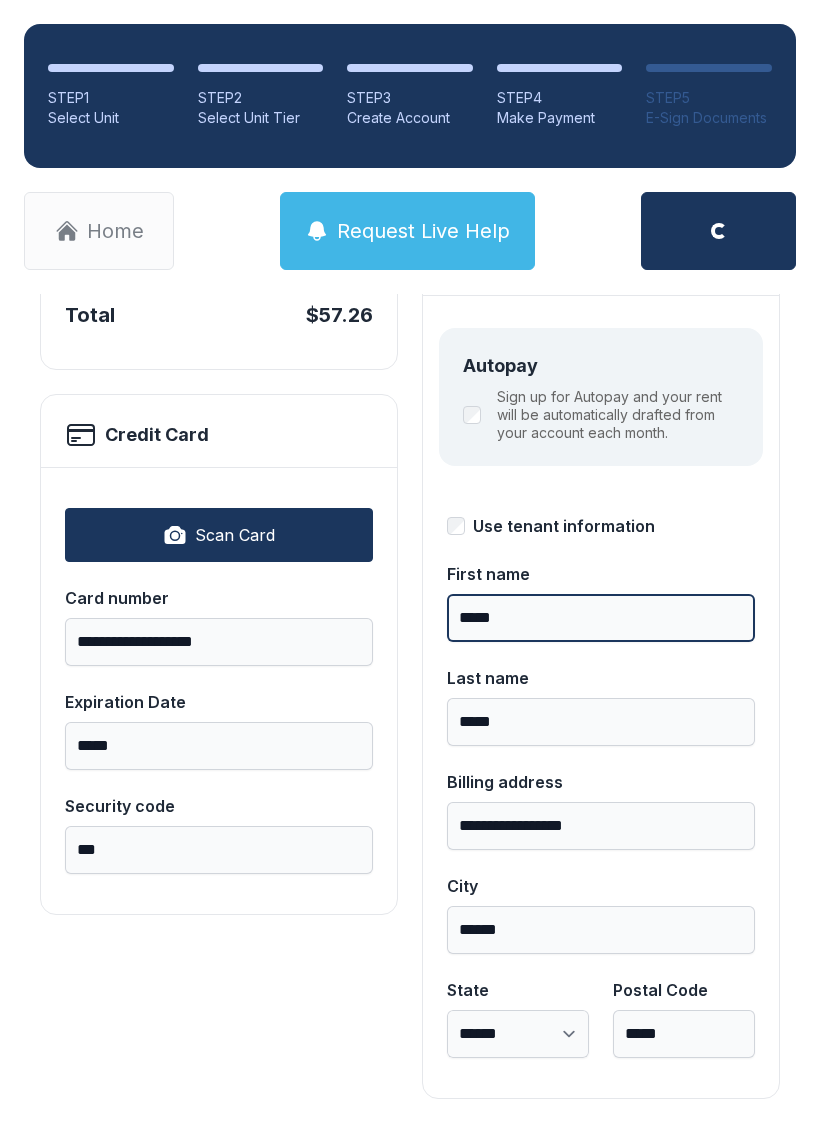 scroll, scrollTop: 218, scrollLeft: 0, axis: vertical 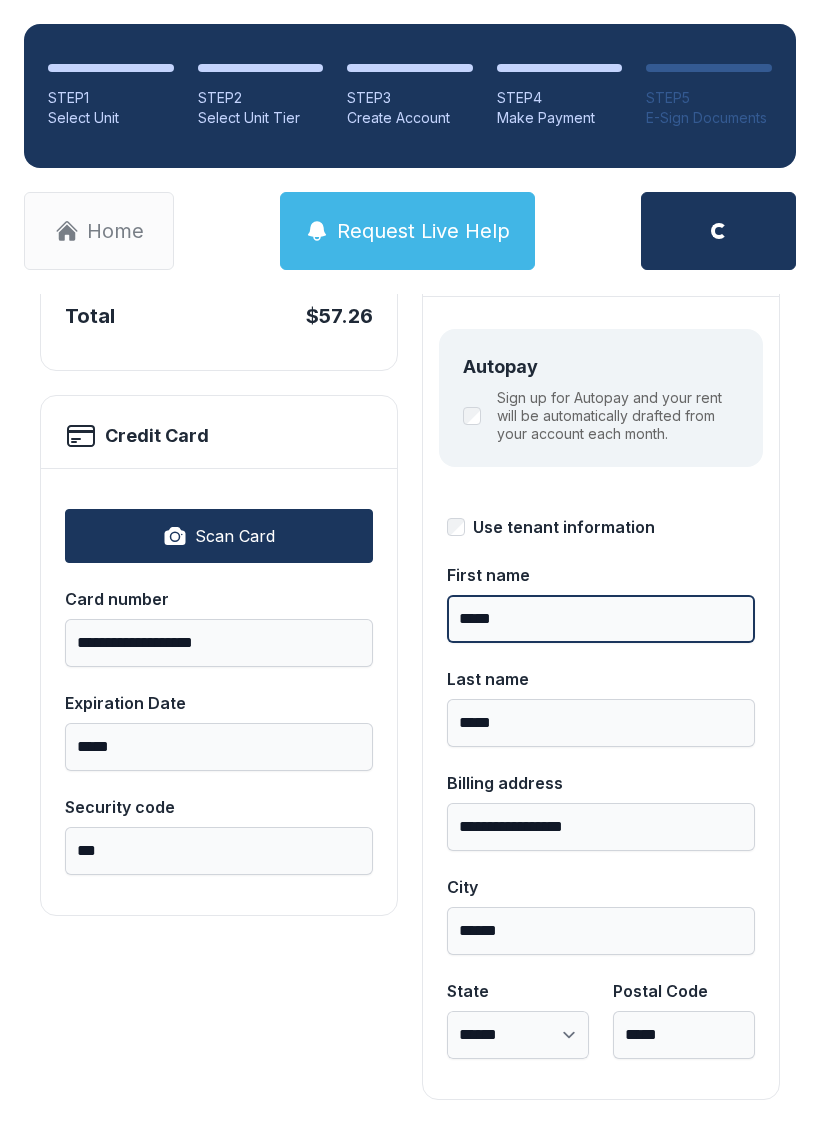 type on "*****" 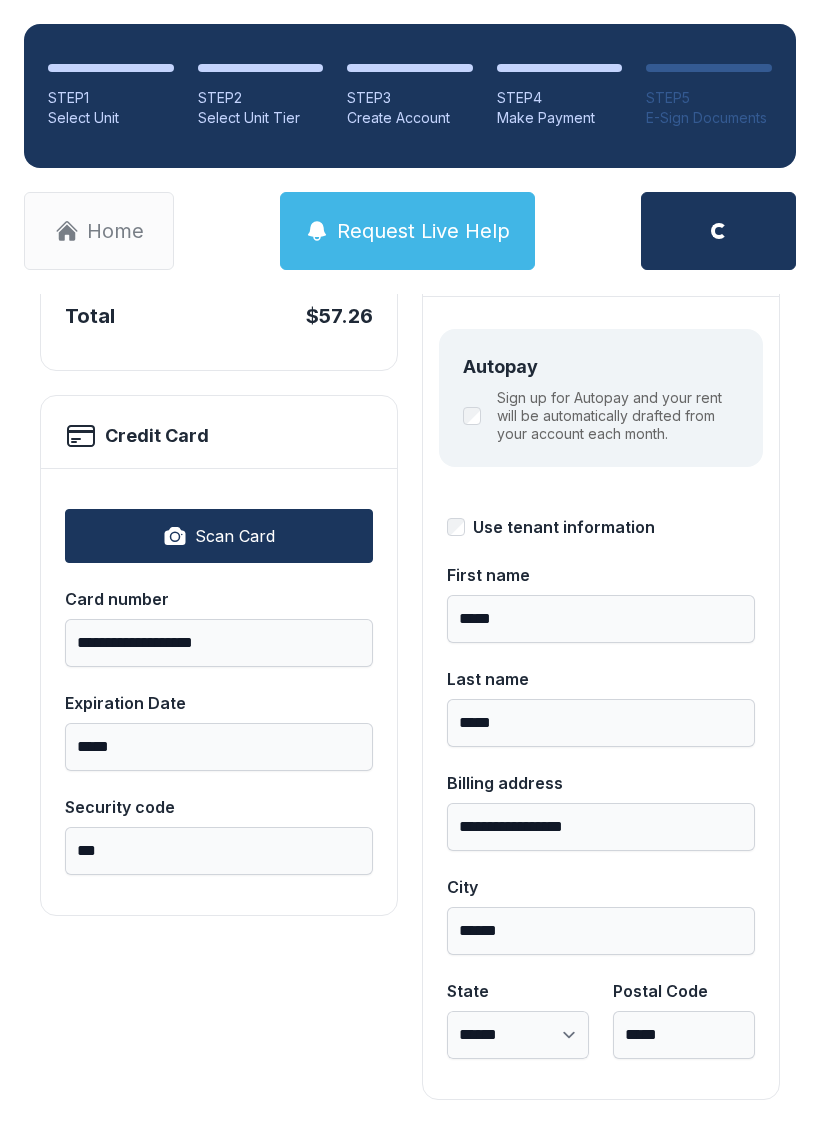 click on "**********" at bounding box center (410, 628) 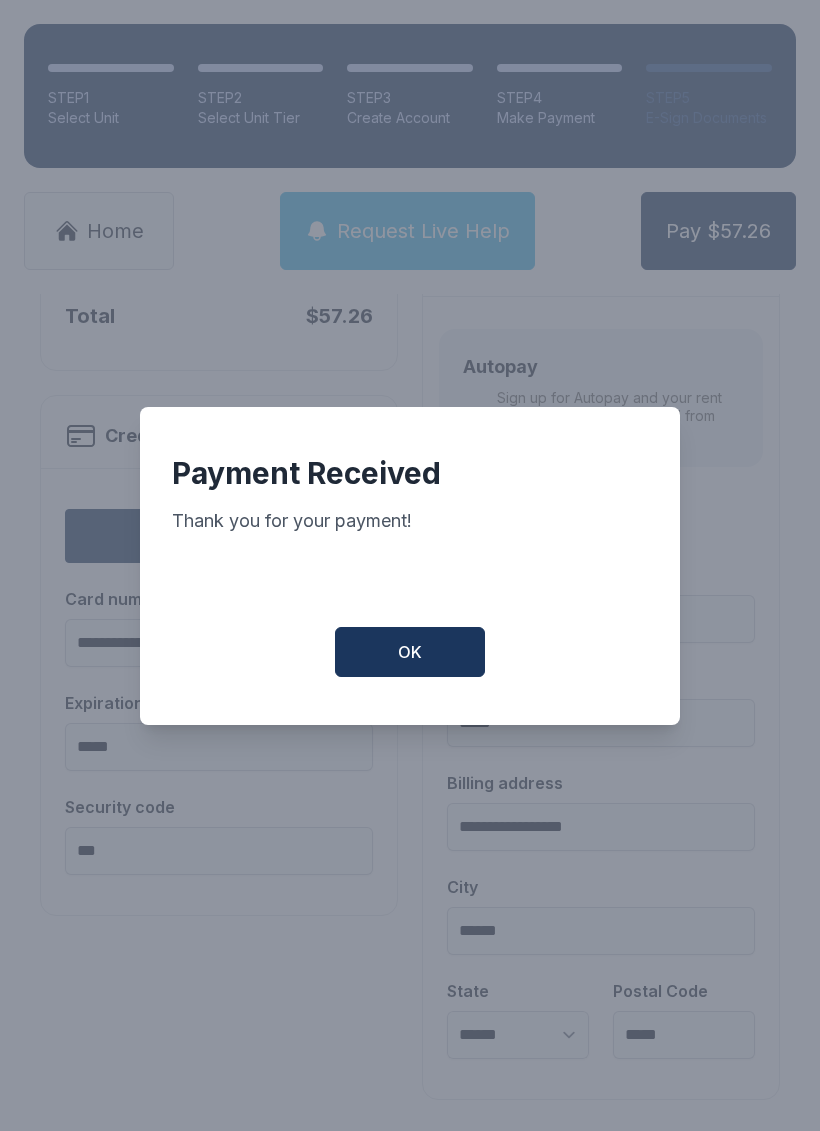 click on "OK" at bounding box center [410, 652] 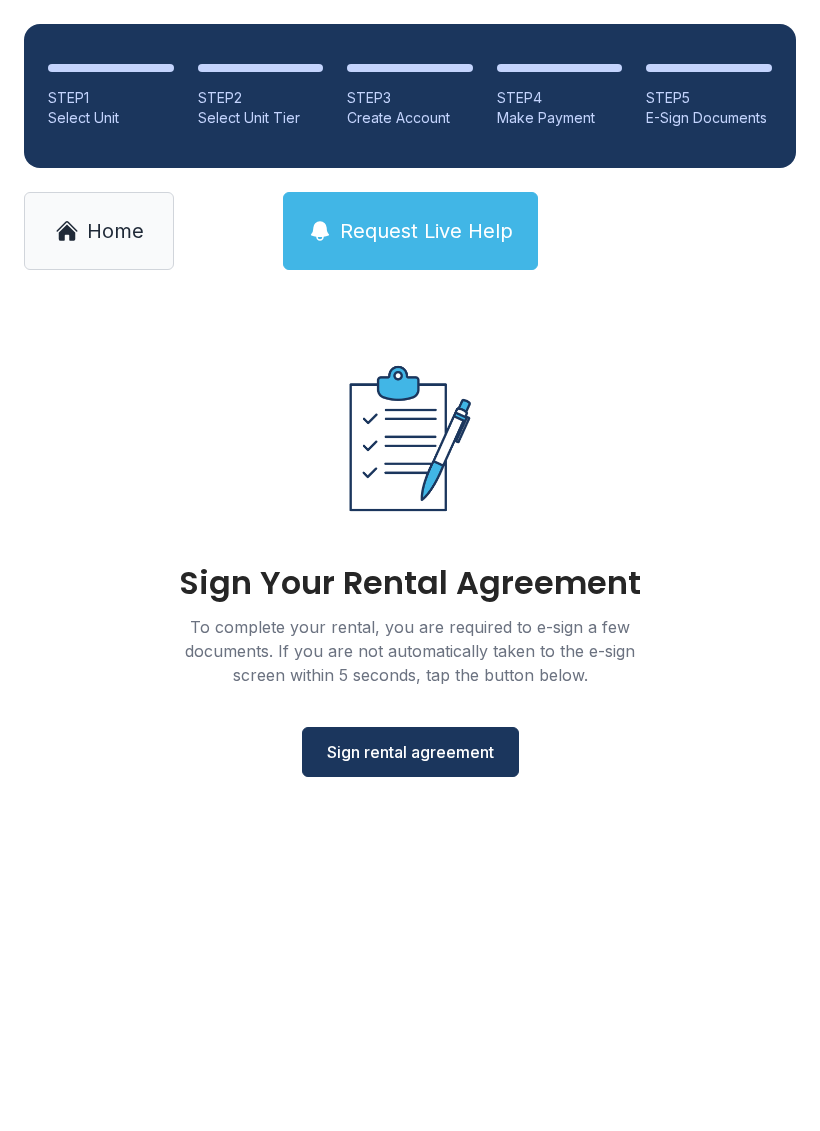 scroll, scrollTop: 0, scrollLeft: 0, axis: both 